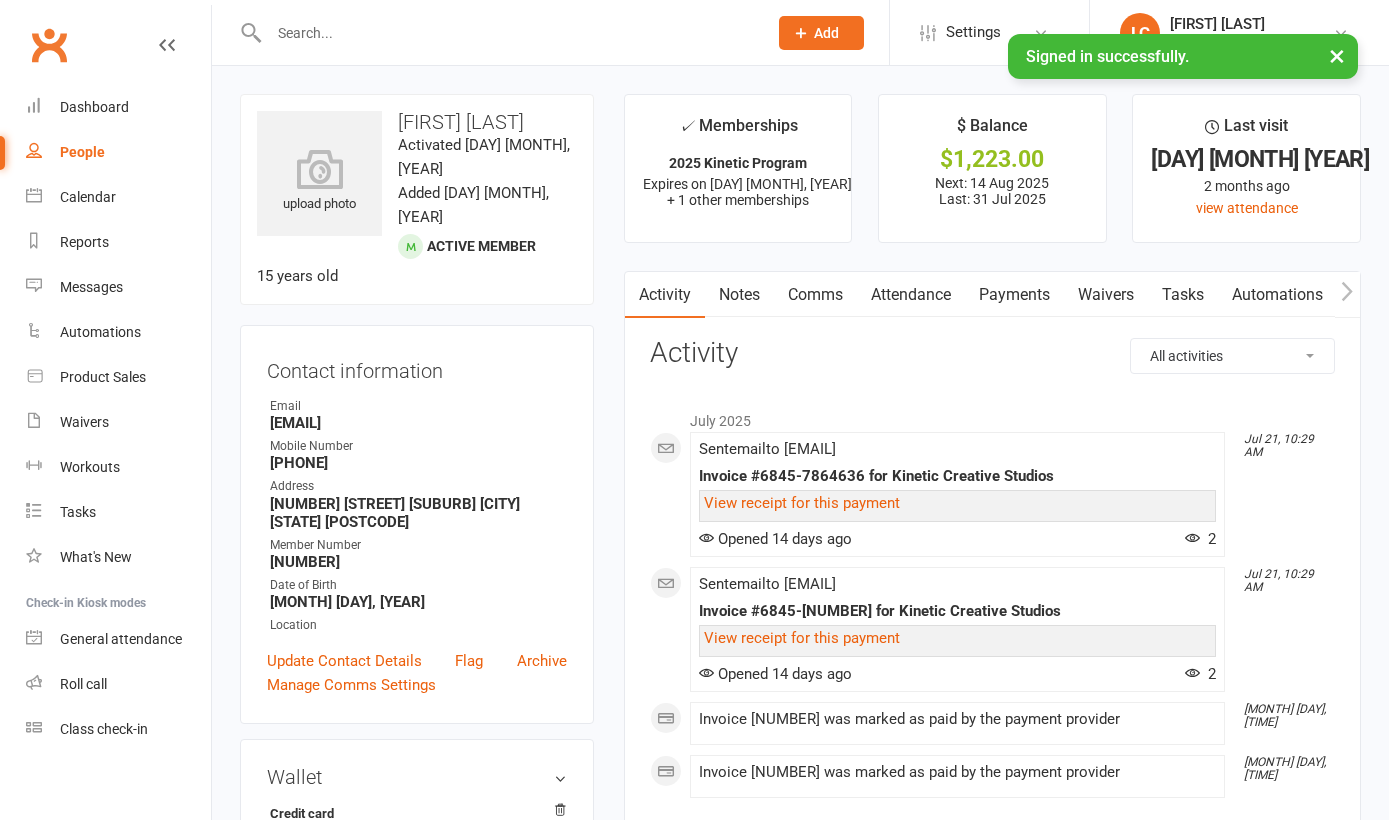 scroll, scrollTop: 0, scrollLeft: 0, axis: both 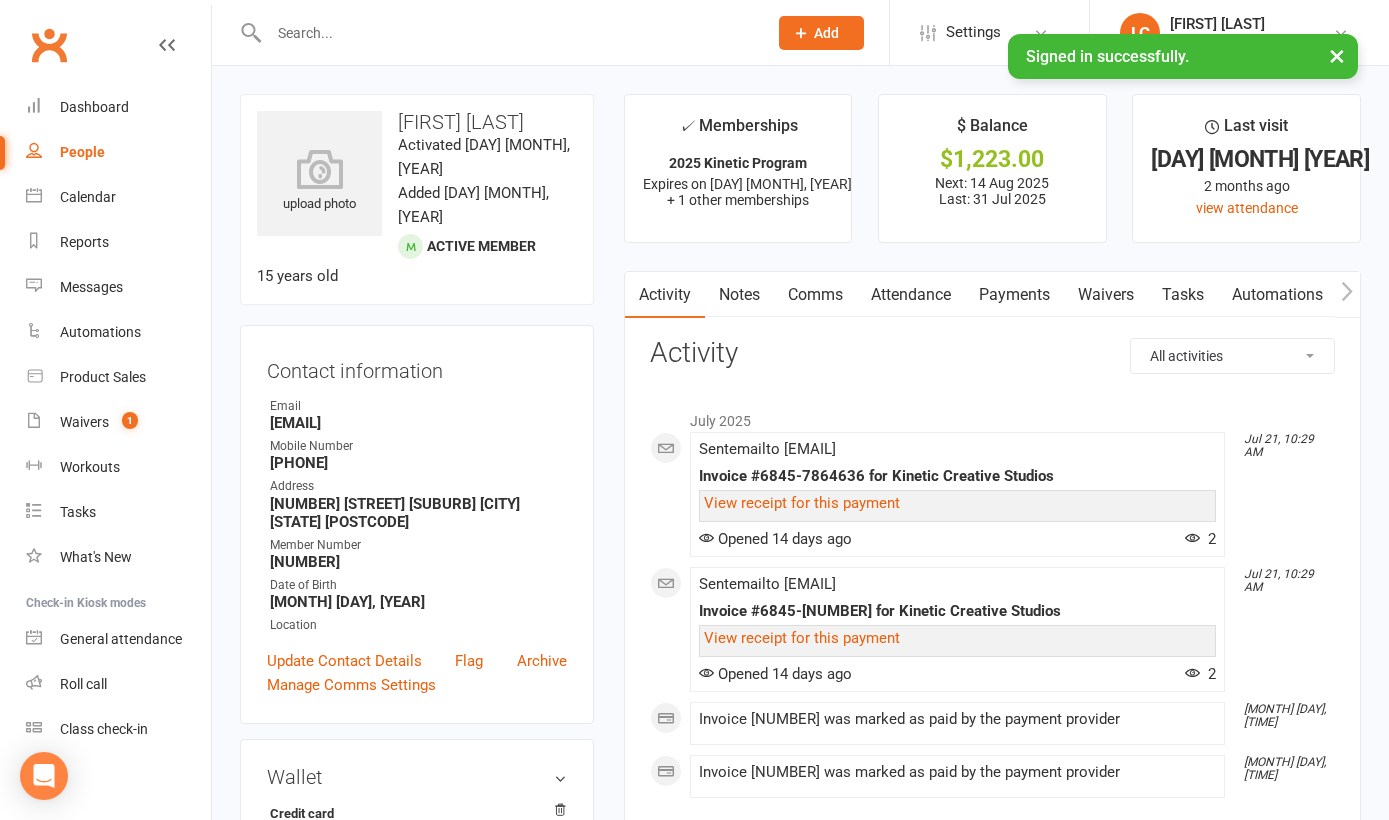 click at bounding box center (508, 33) 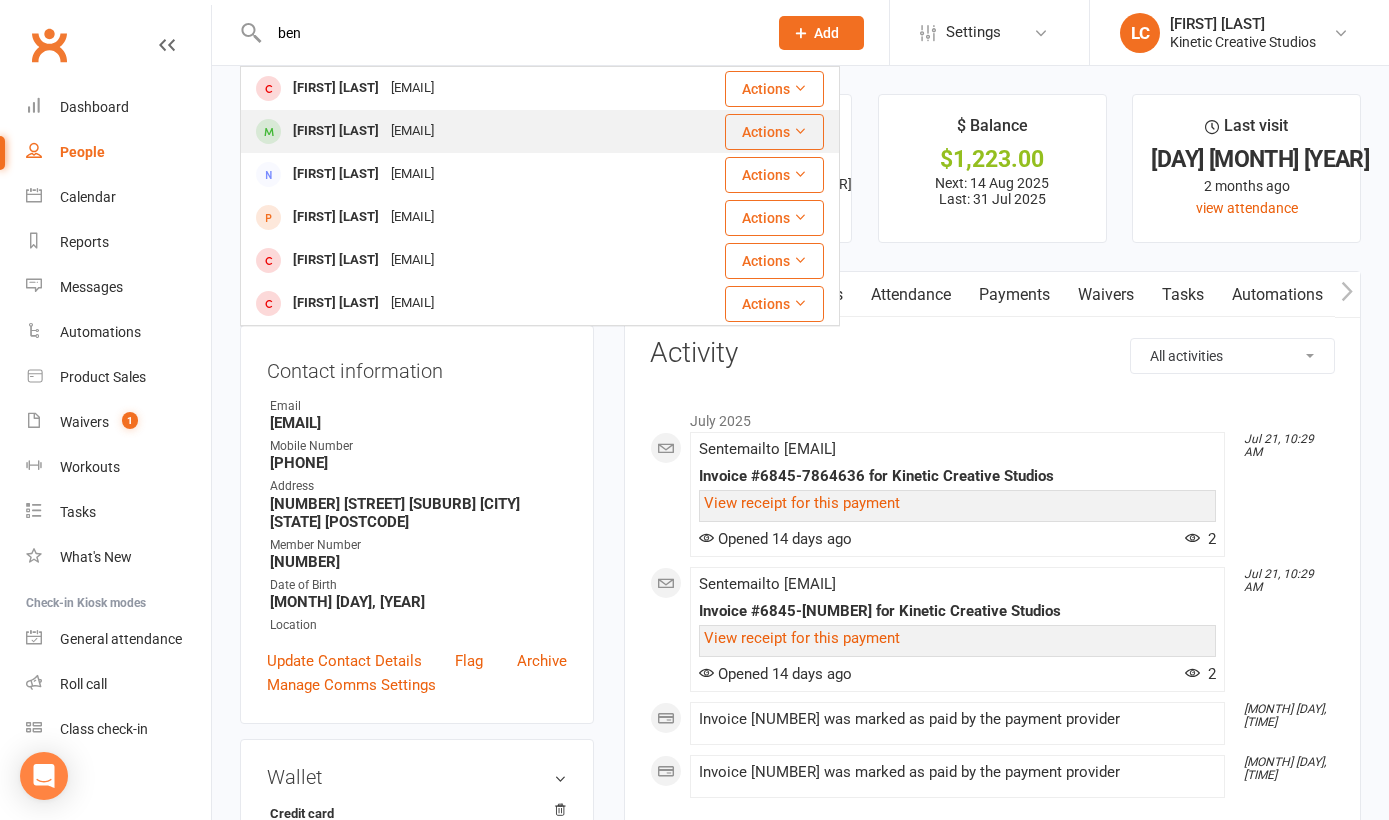 type on "ben" 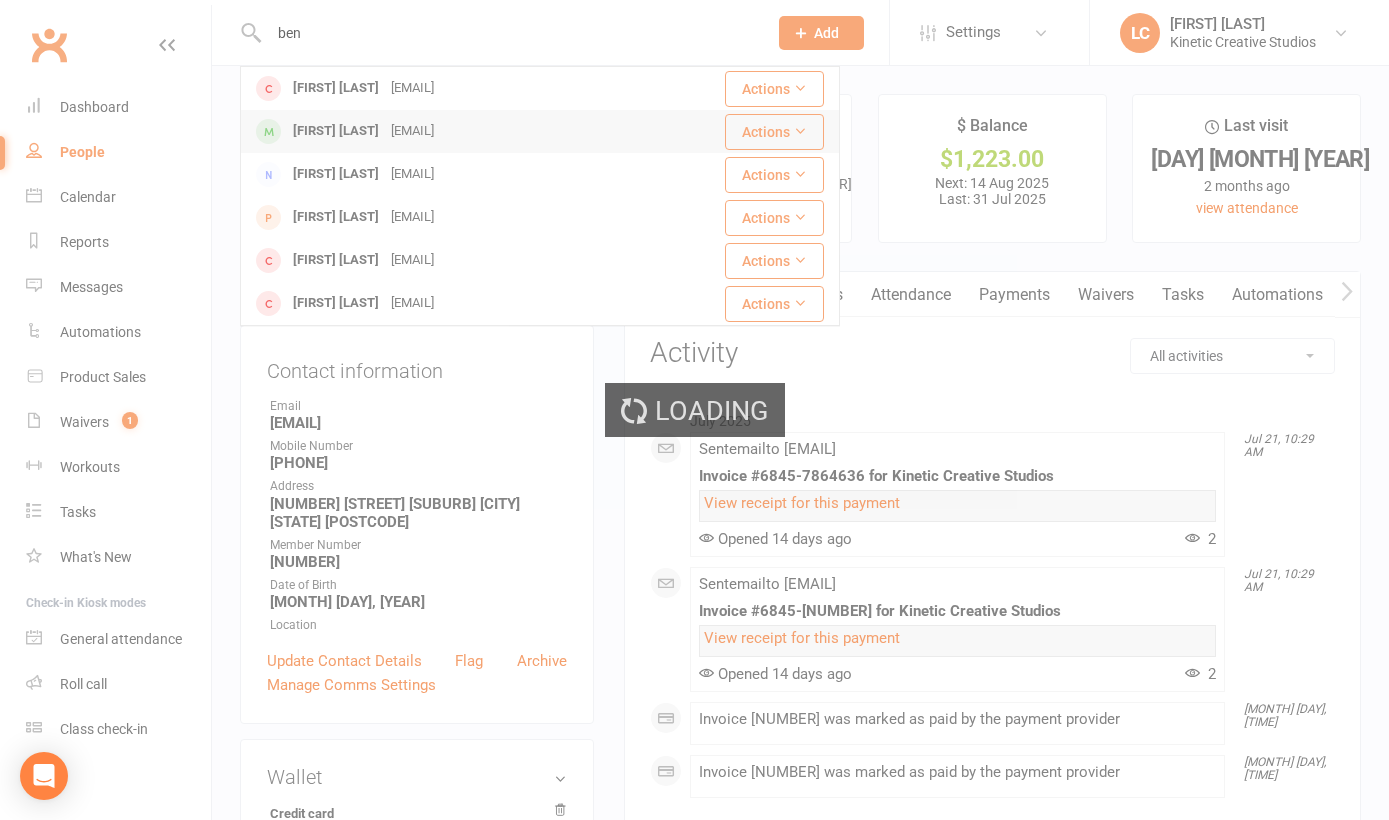 type 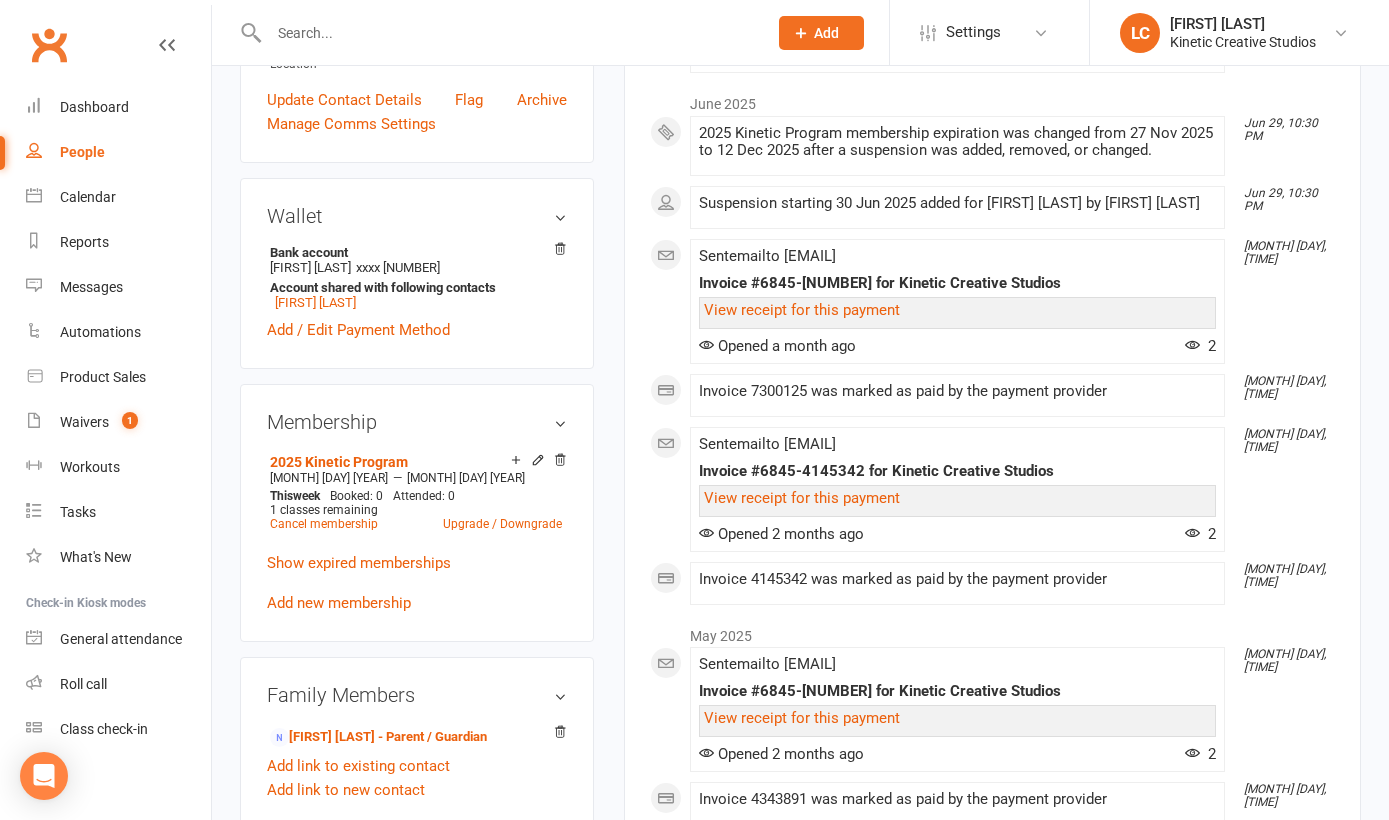 scroll, scrollTop: 538, scrollLeft: 0, axis: vertical 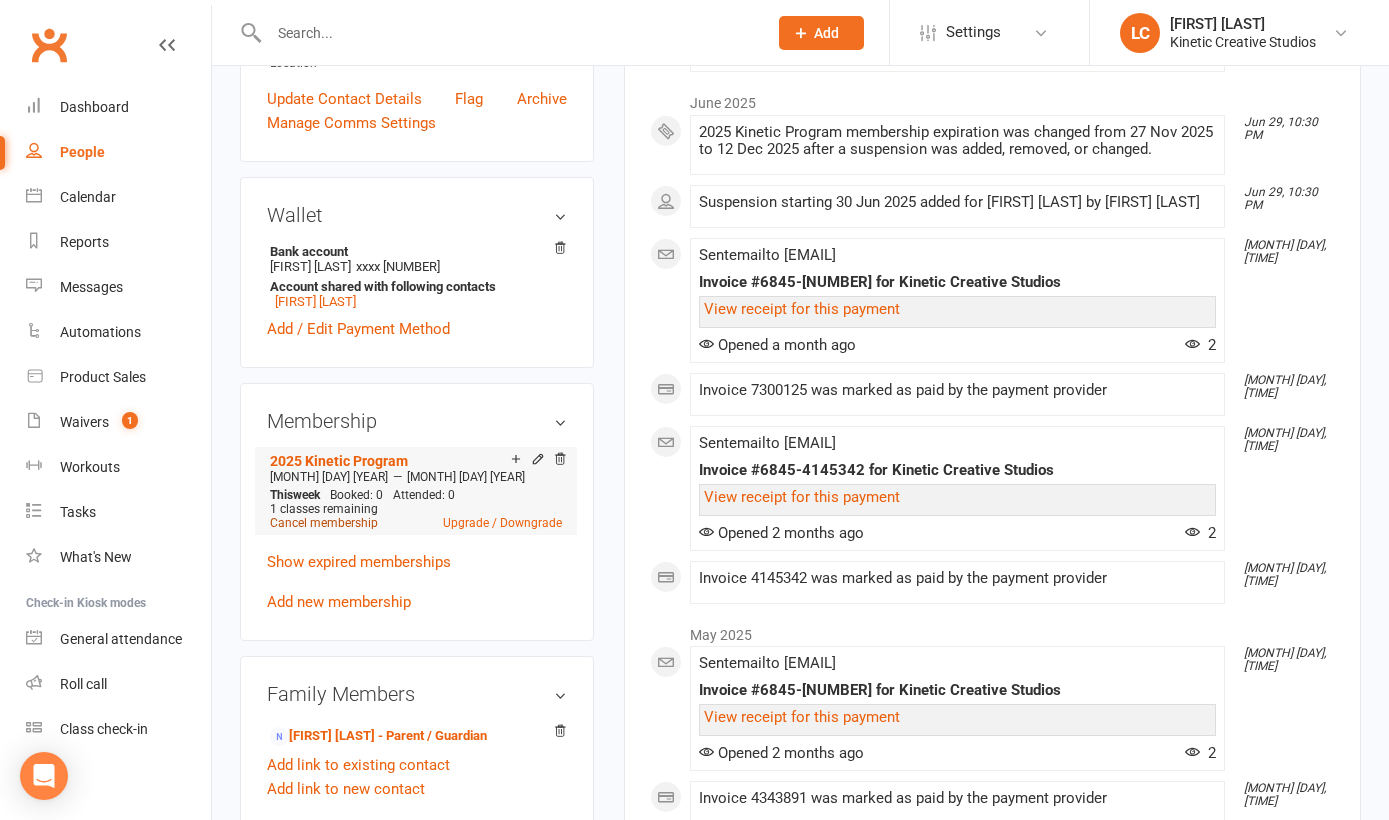 click on "Cancel membership" at bounding box center (324, 523) 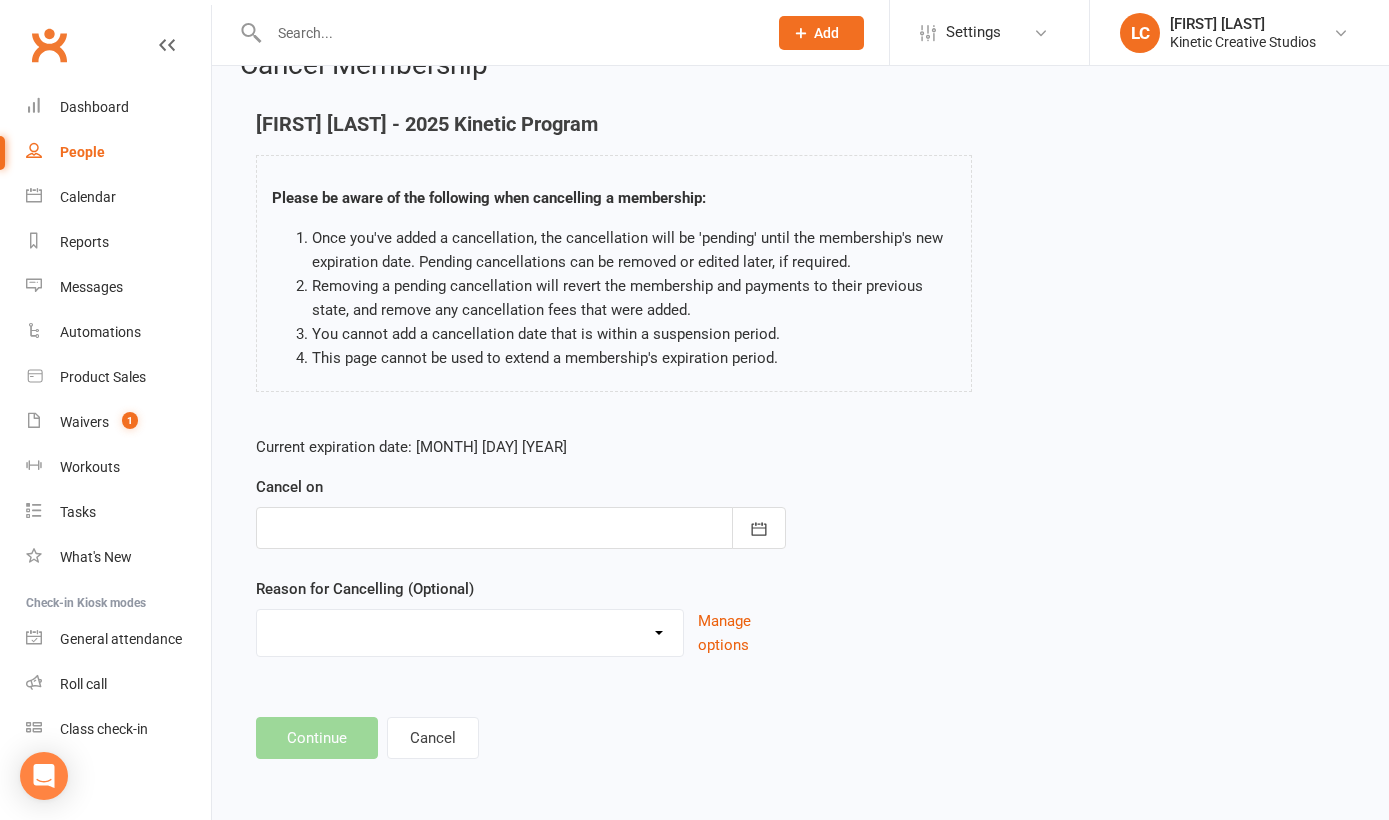 scroll, scrollTop: 0, scrollLeft: 0, axis: both 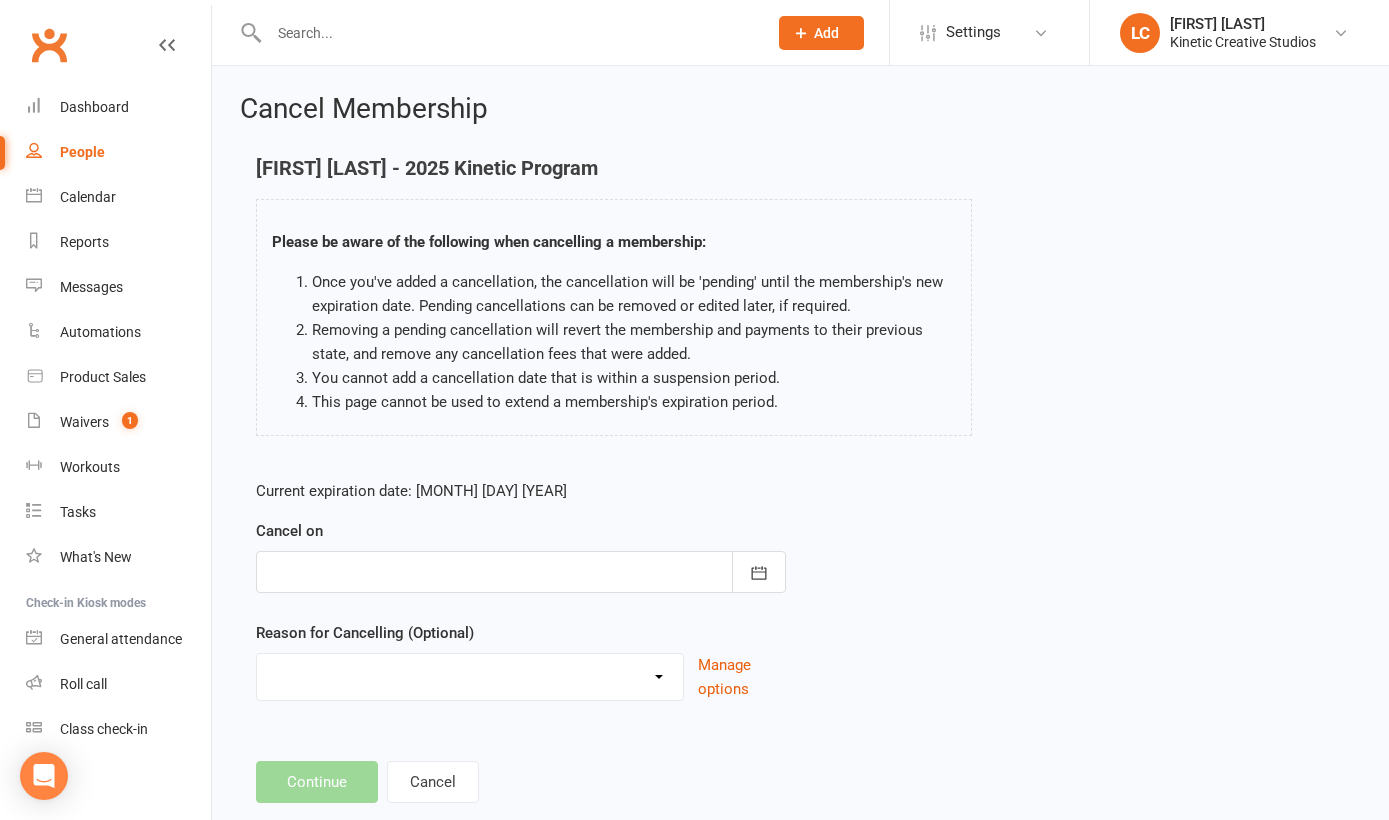 click at bounding box center [521, 572] 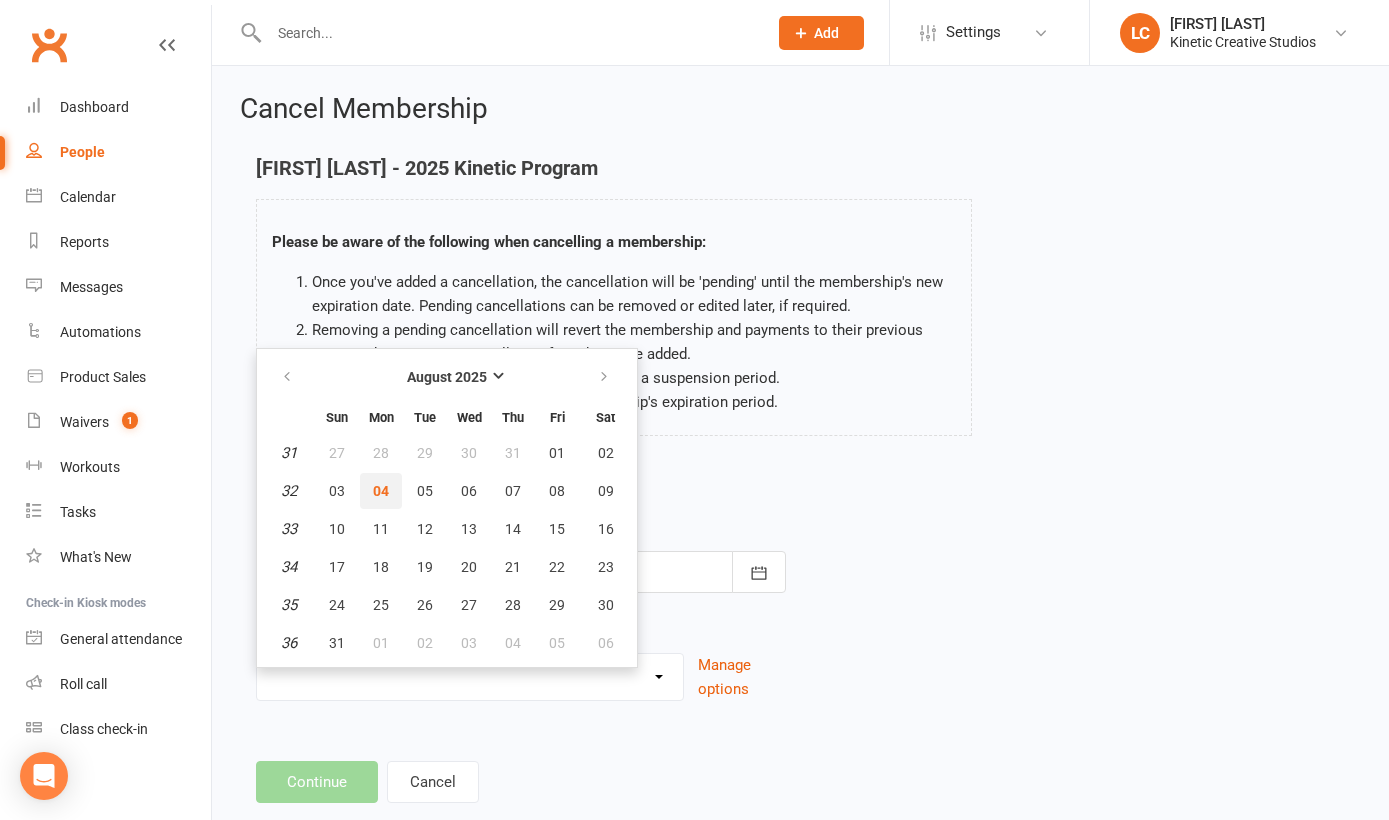 click on "04" at bounding box center [381, 491] 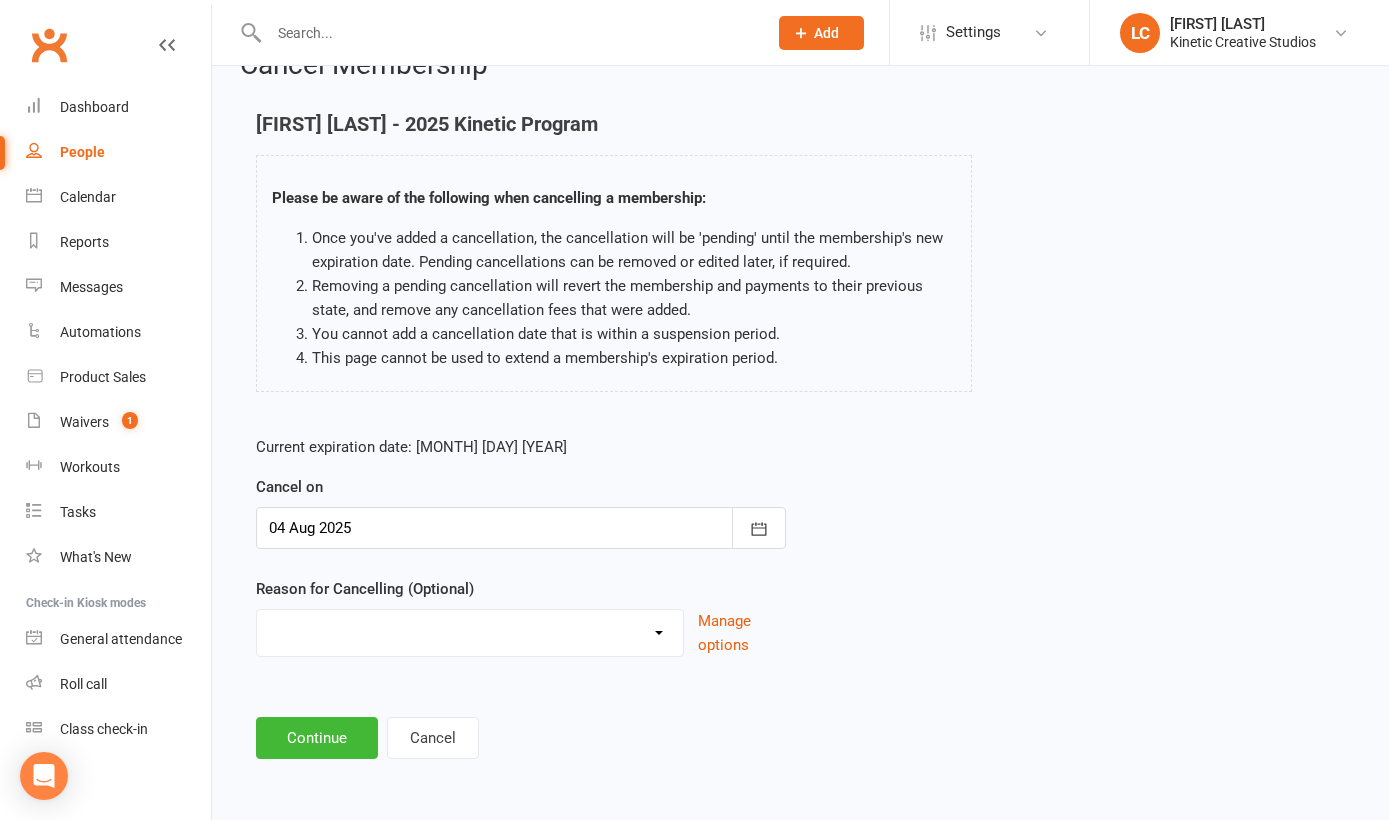 scroll, scrollTop: 60, scrollLeft: 0, axis: vertical 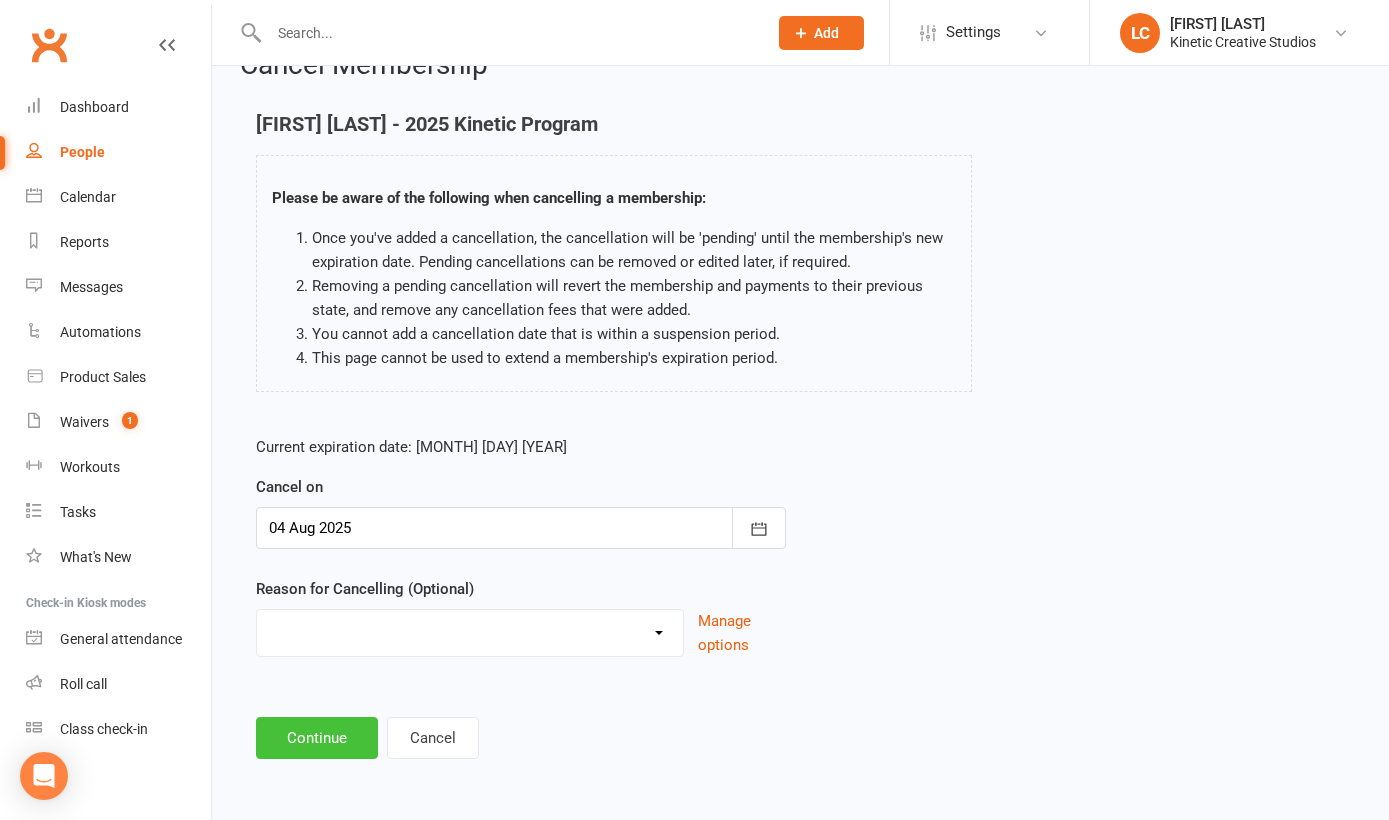 click on "Continue" at bounding box center (317, 738) 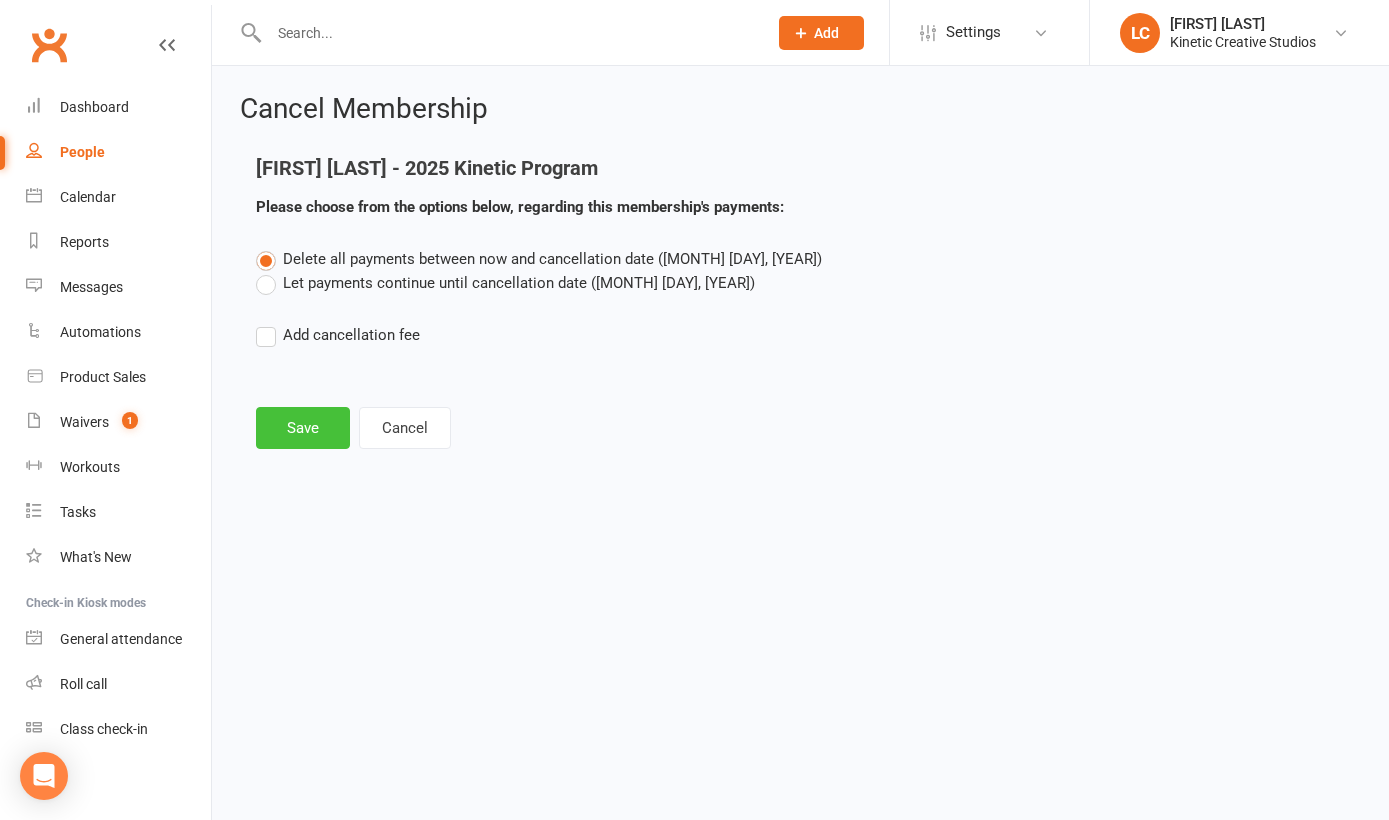 click on "Save" at bounding box center (303, 428) 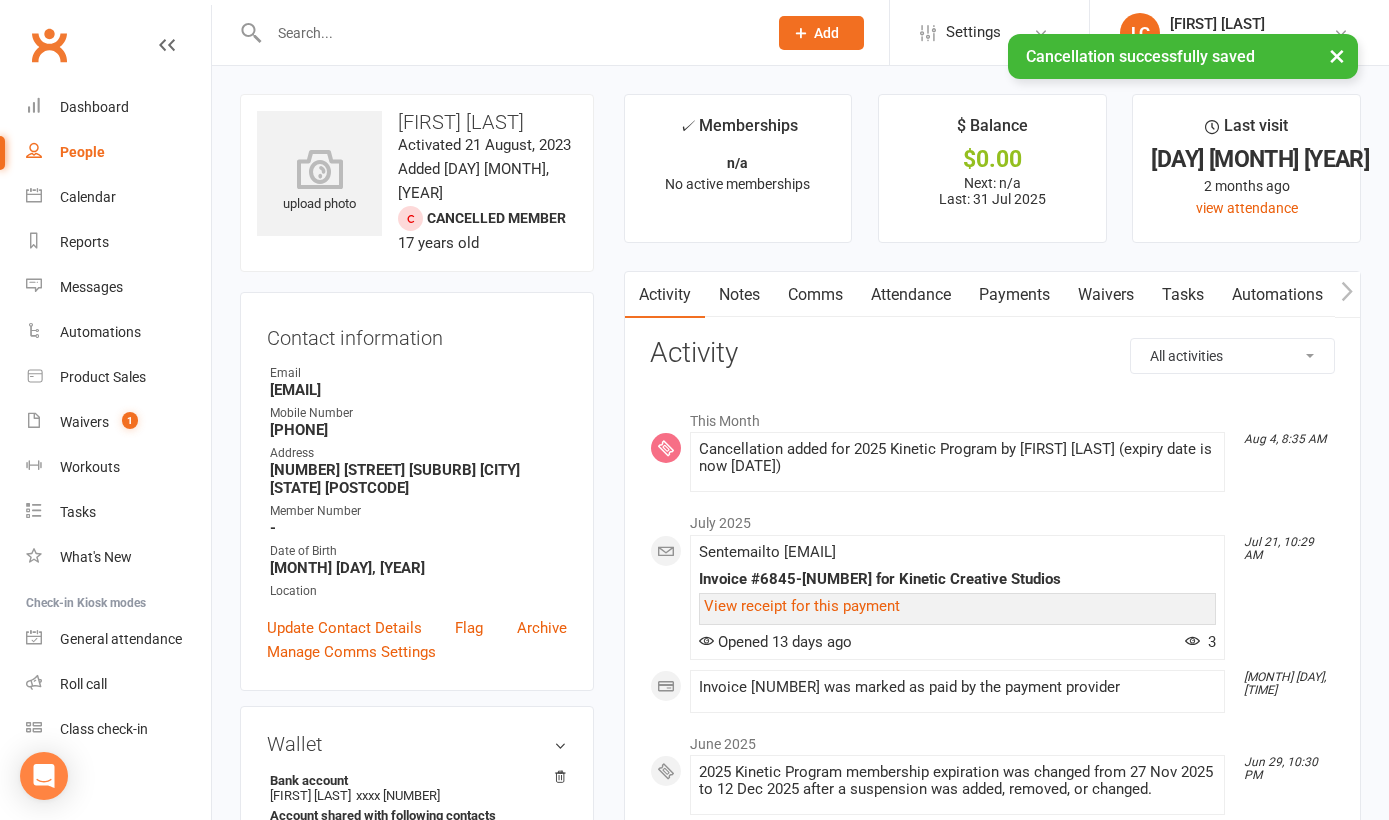 click at bounding box center [508, 33] 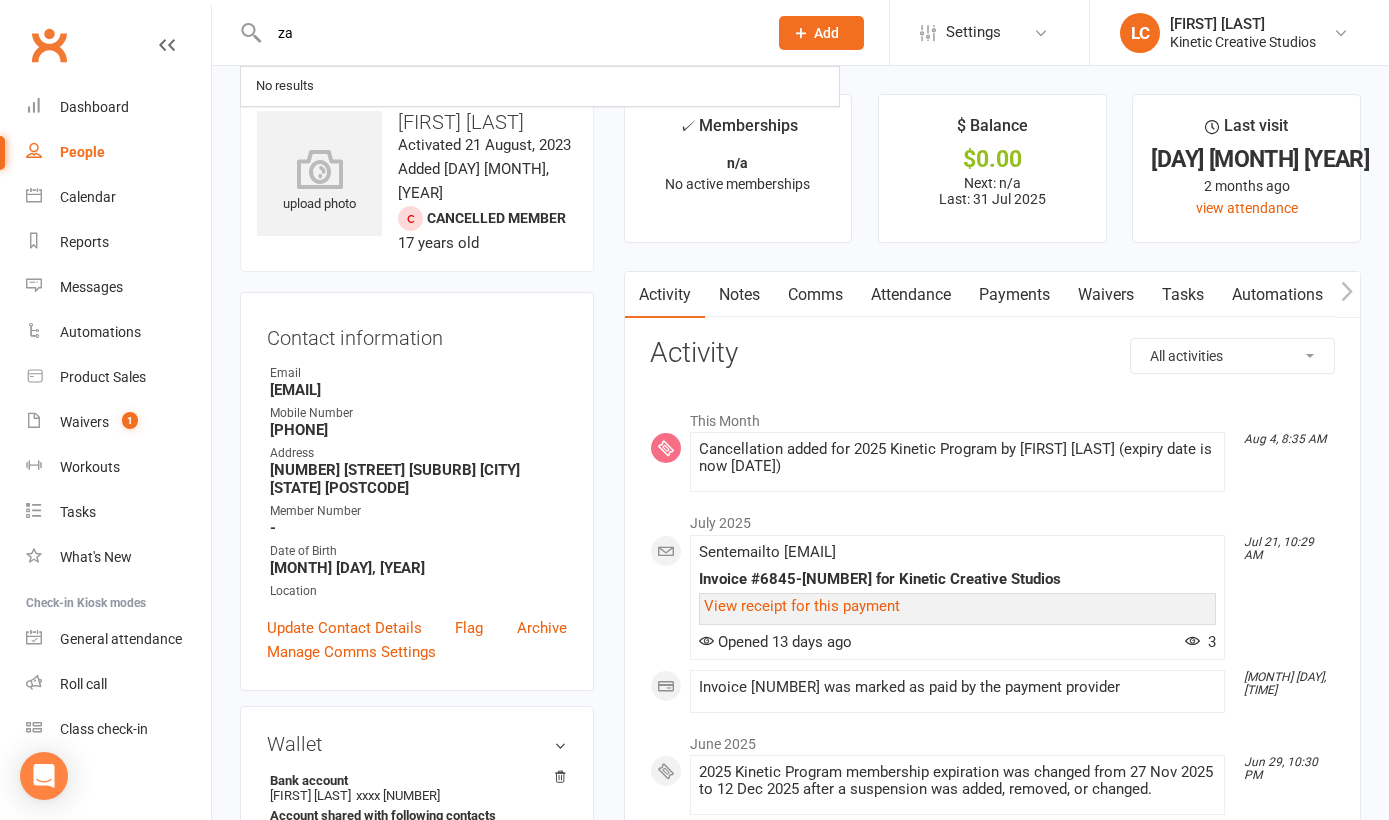 type on "z" 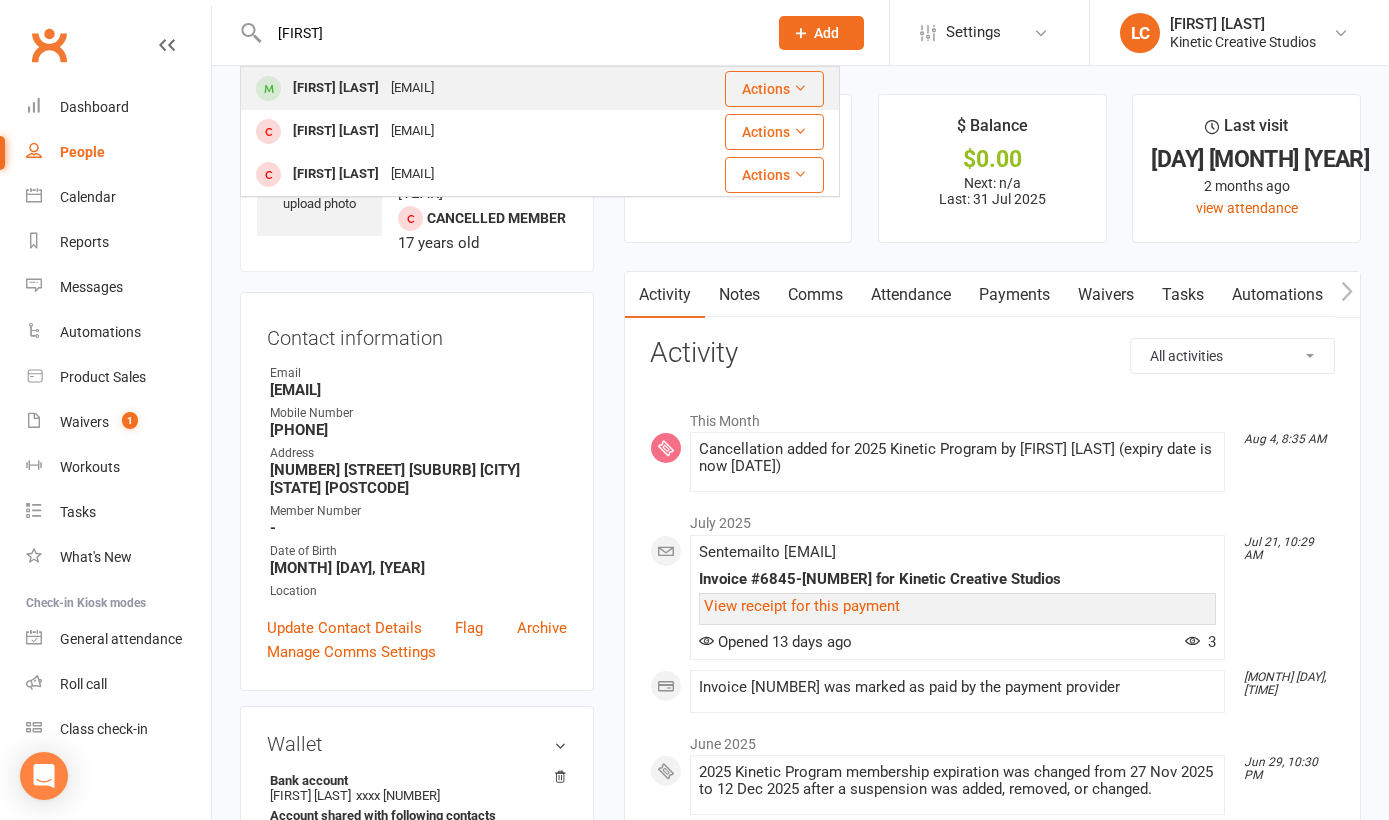 type on "[FIRST]" 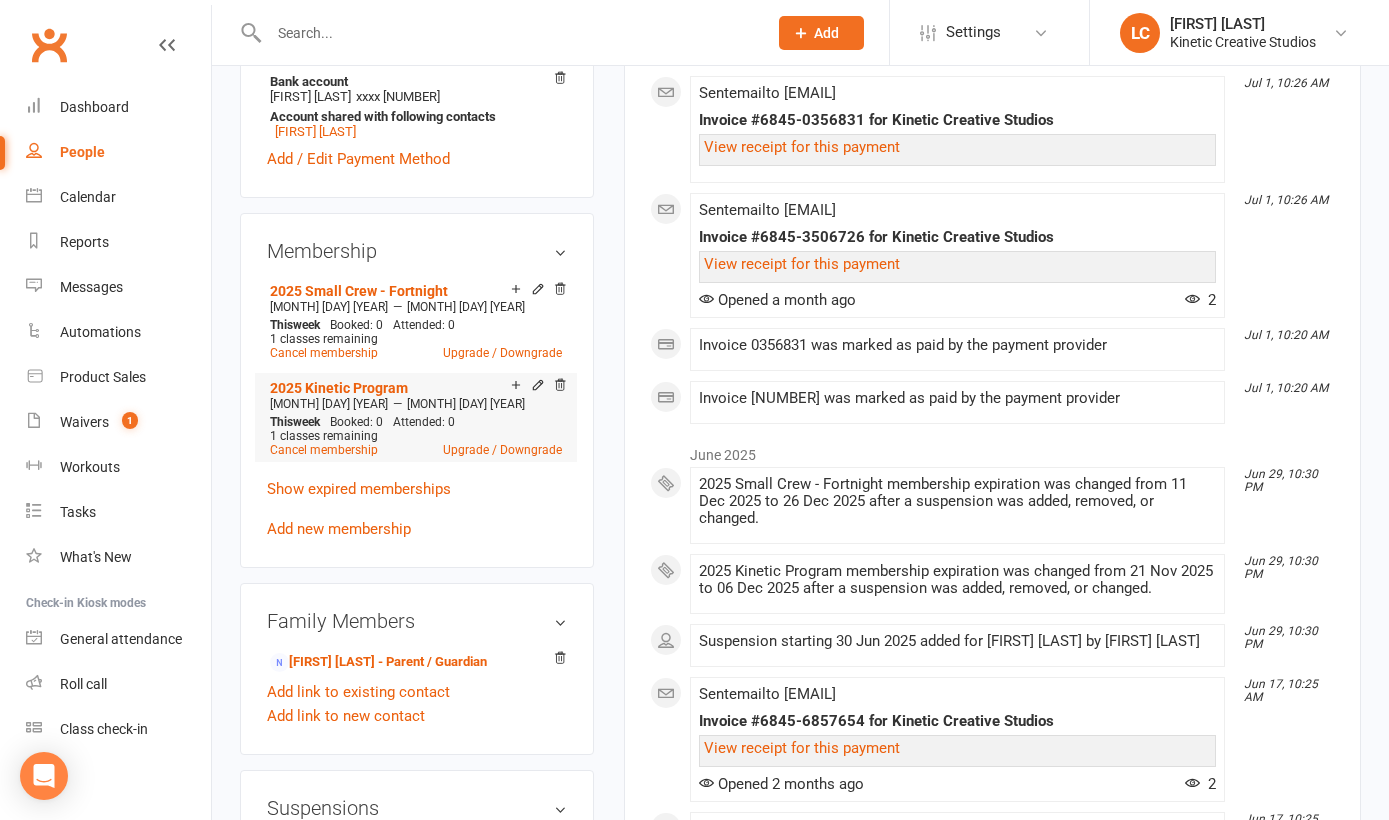 scroll, scrollTop: 735, scrollLeft: 0, axis: vertical 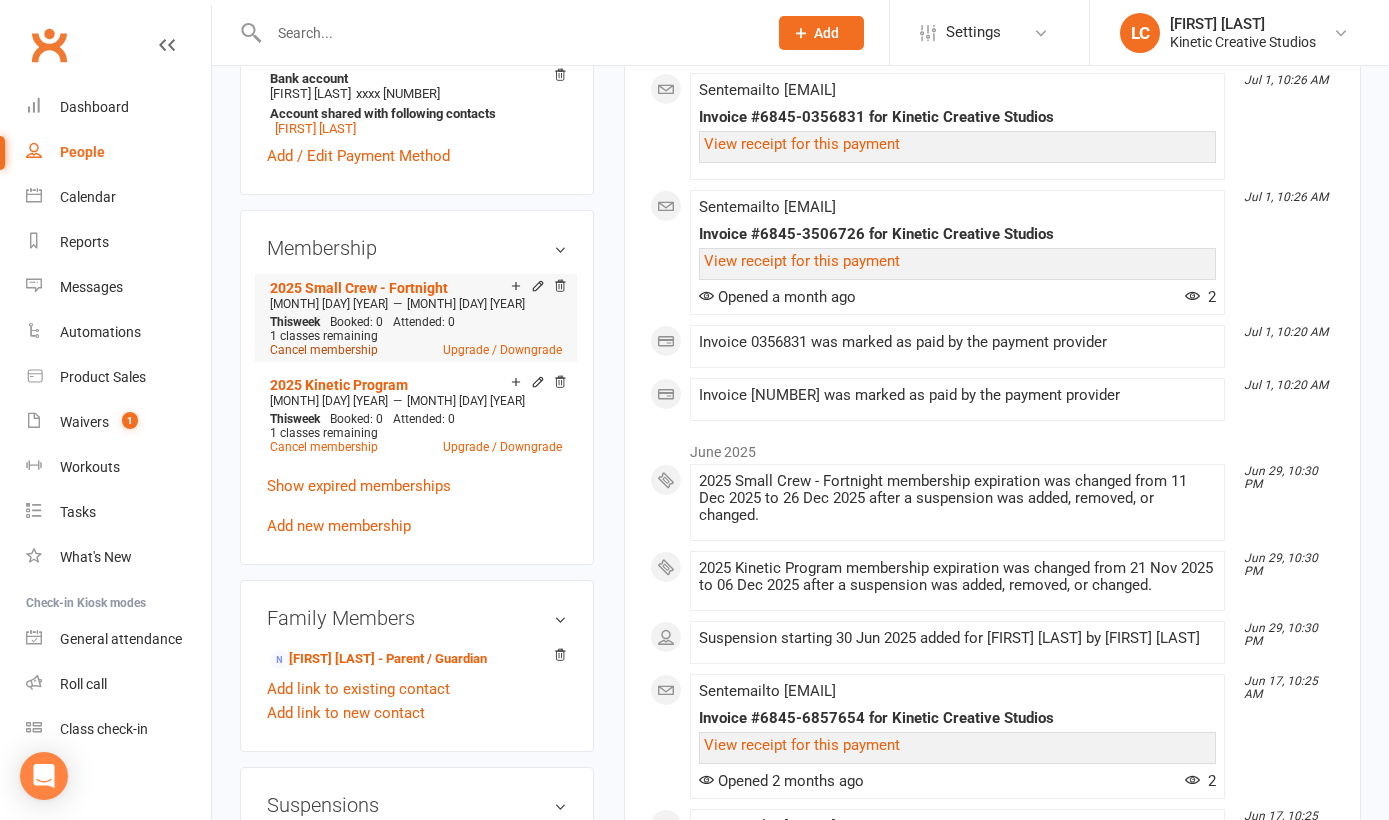 click on "Cancel membership" at bounding box center (324, 350) 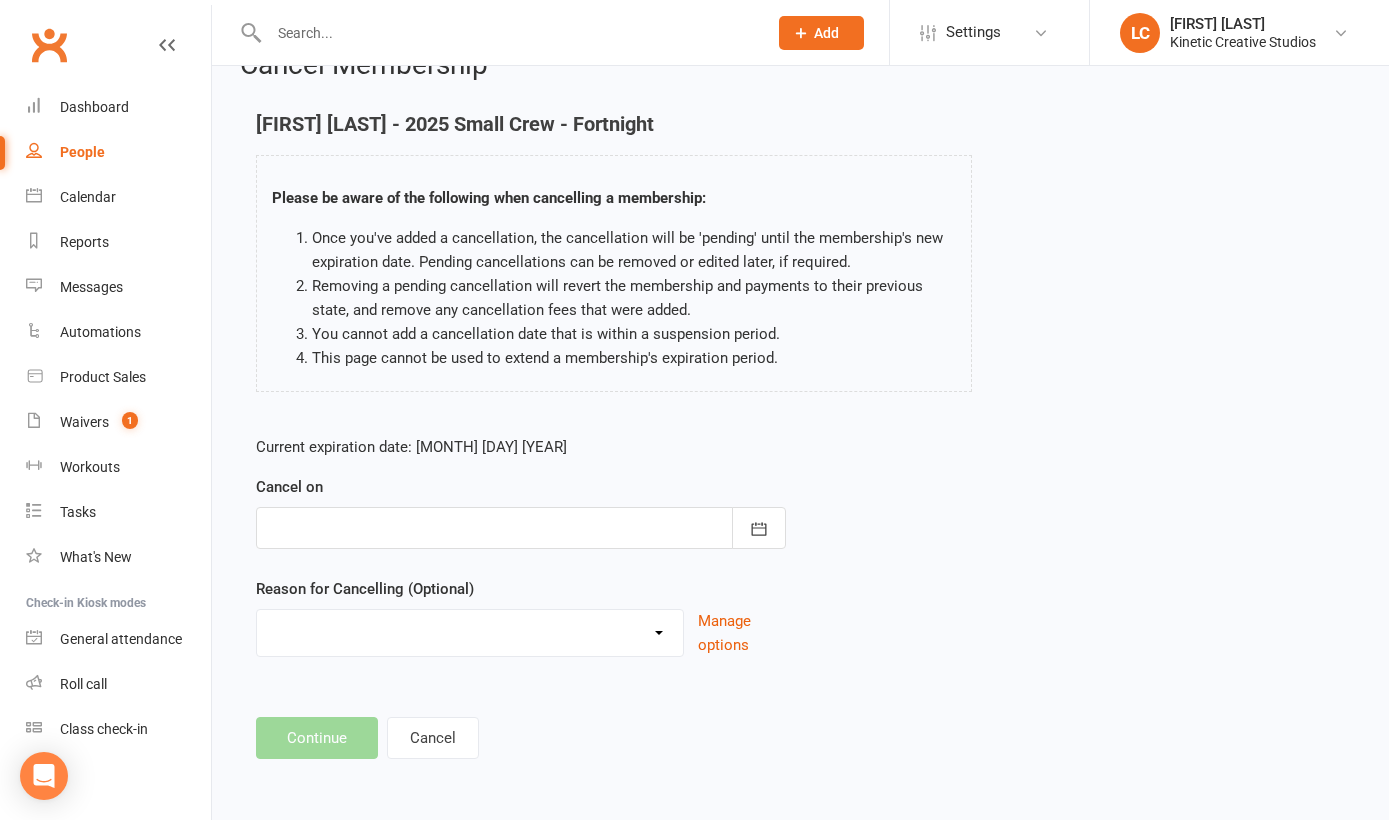 scroll, scrollTop: 0, scrollLeft: 0, axis: both 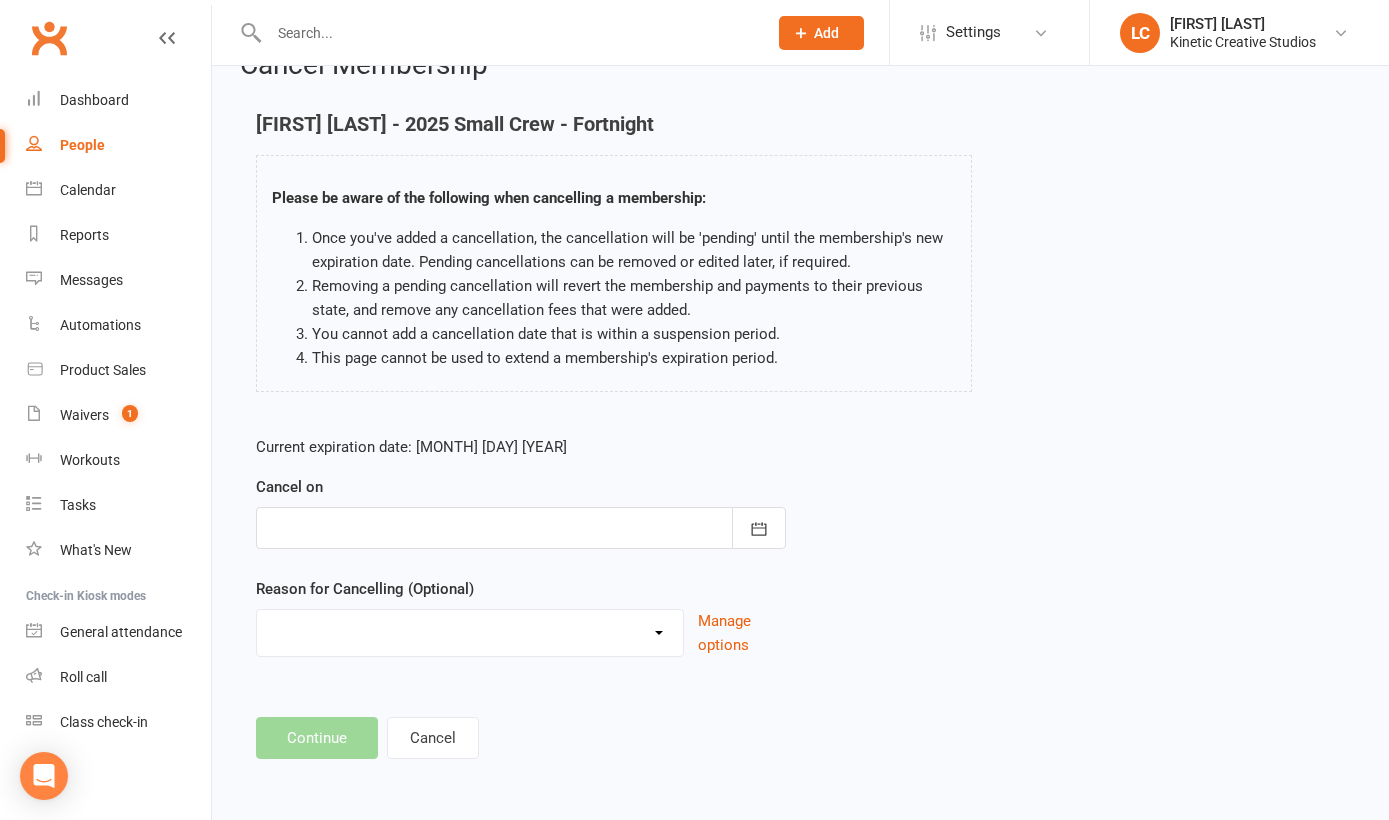 click at bounding box center [521, 528] 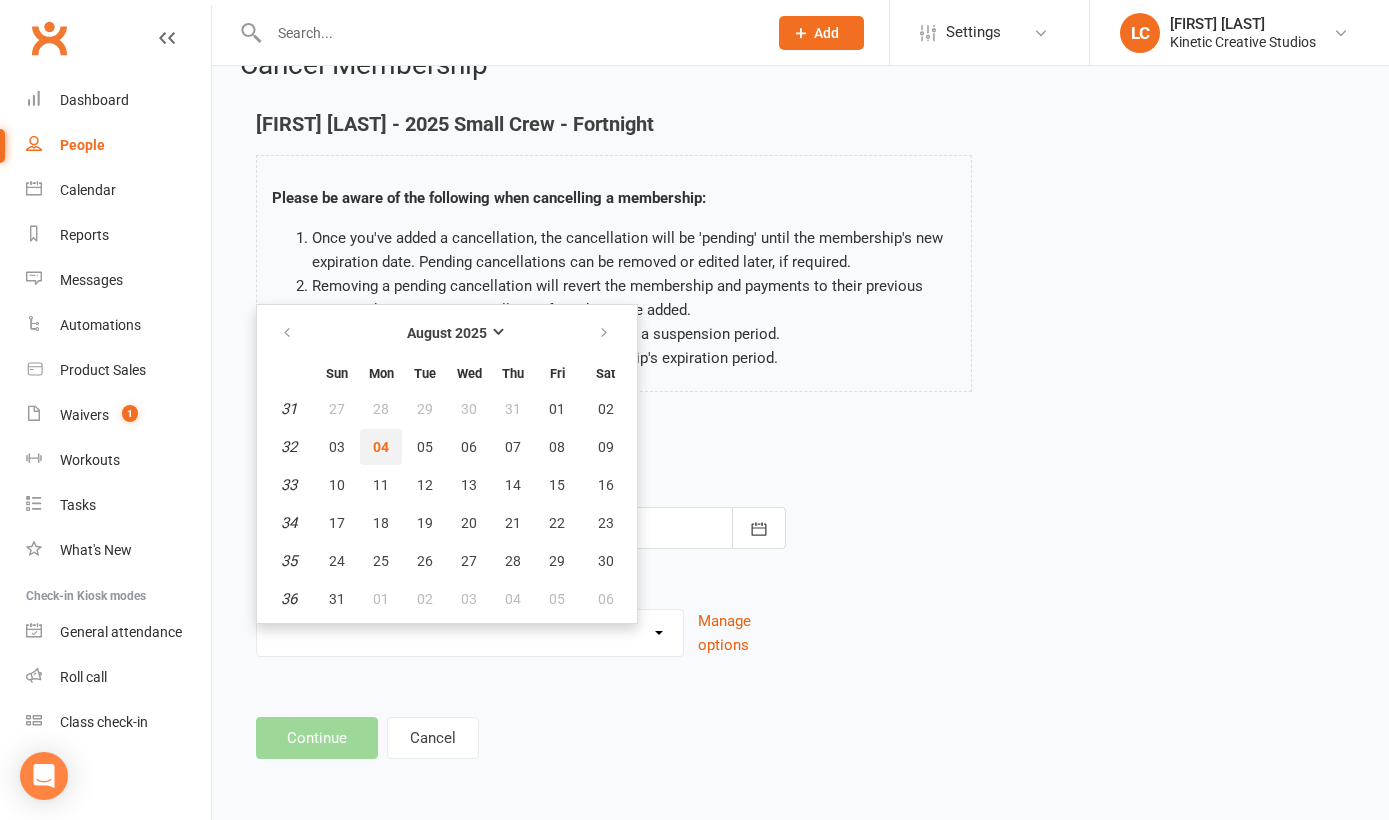 click on "04" at bounding box center [381, 447] 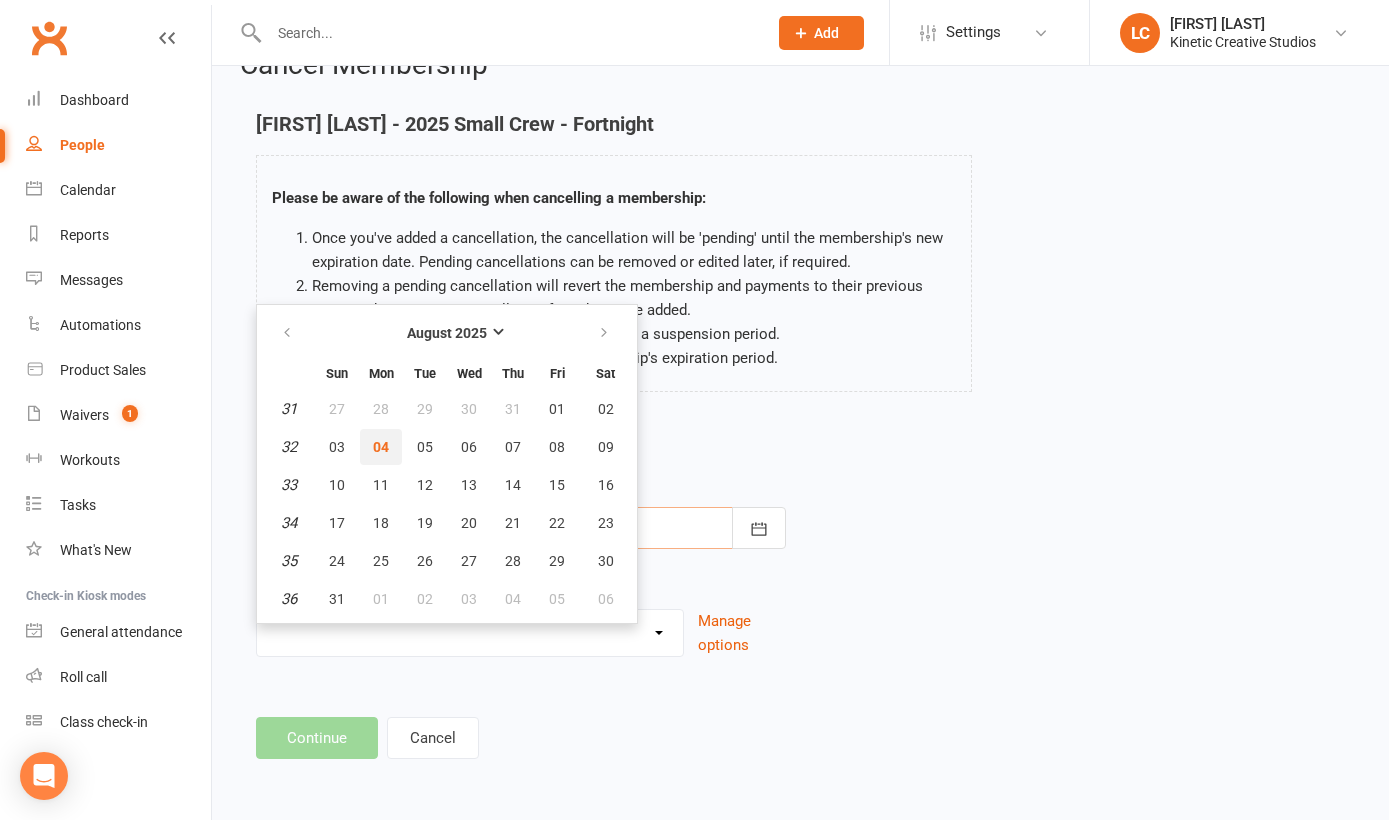 type on "04 Aug 2025" 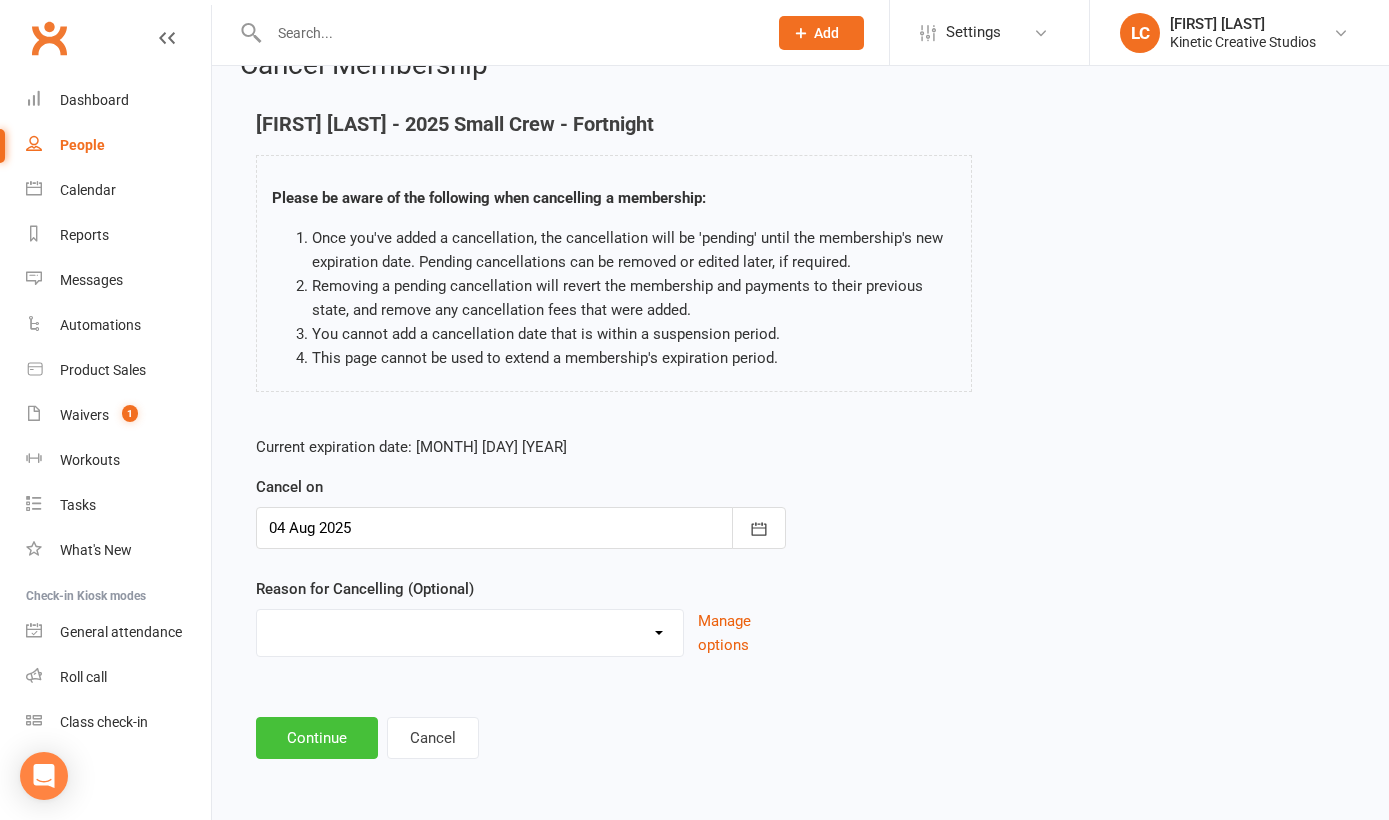scroll, scrollTop: 60, scrollLeft: 0, axis: vertical 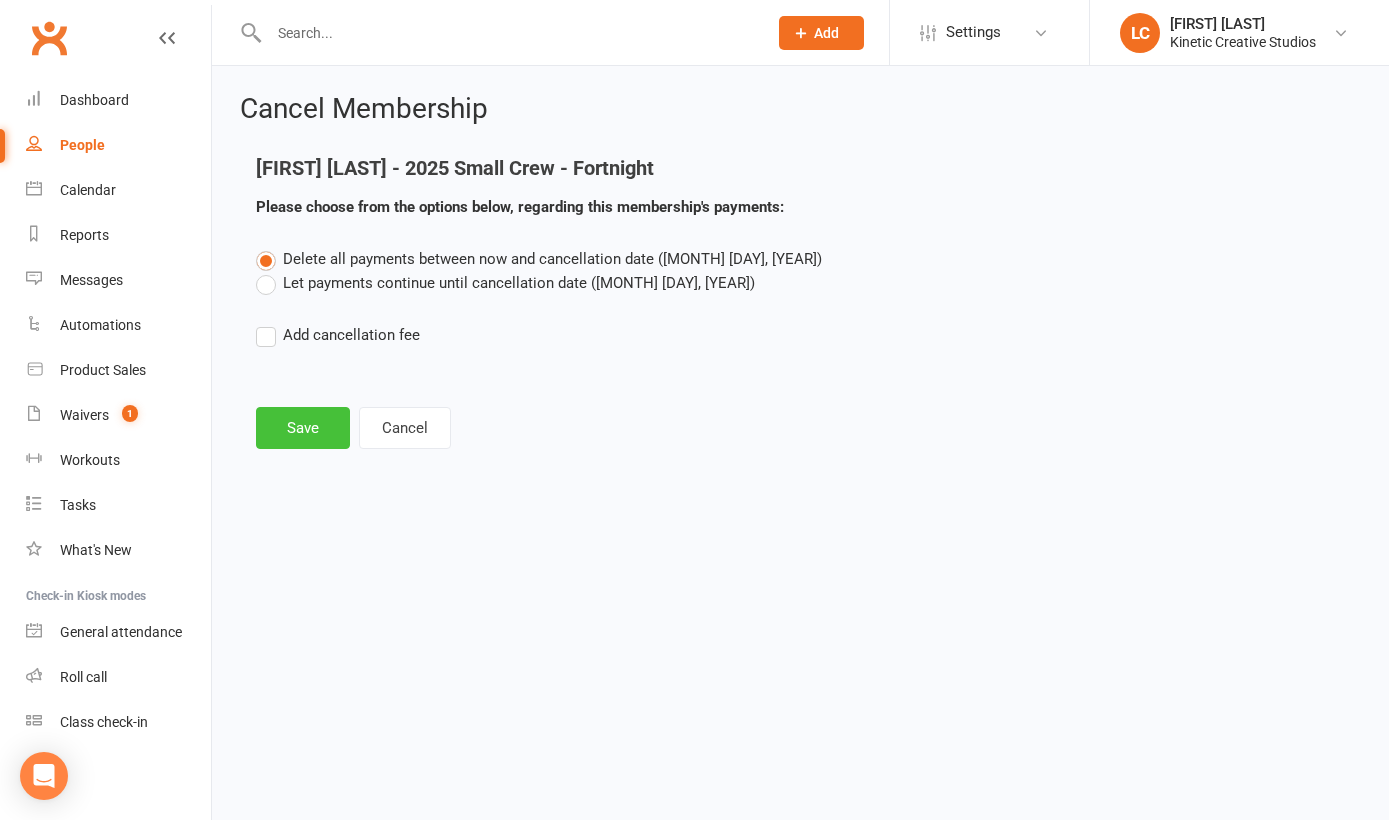 click on "Save" at bounding box center (303, 428) 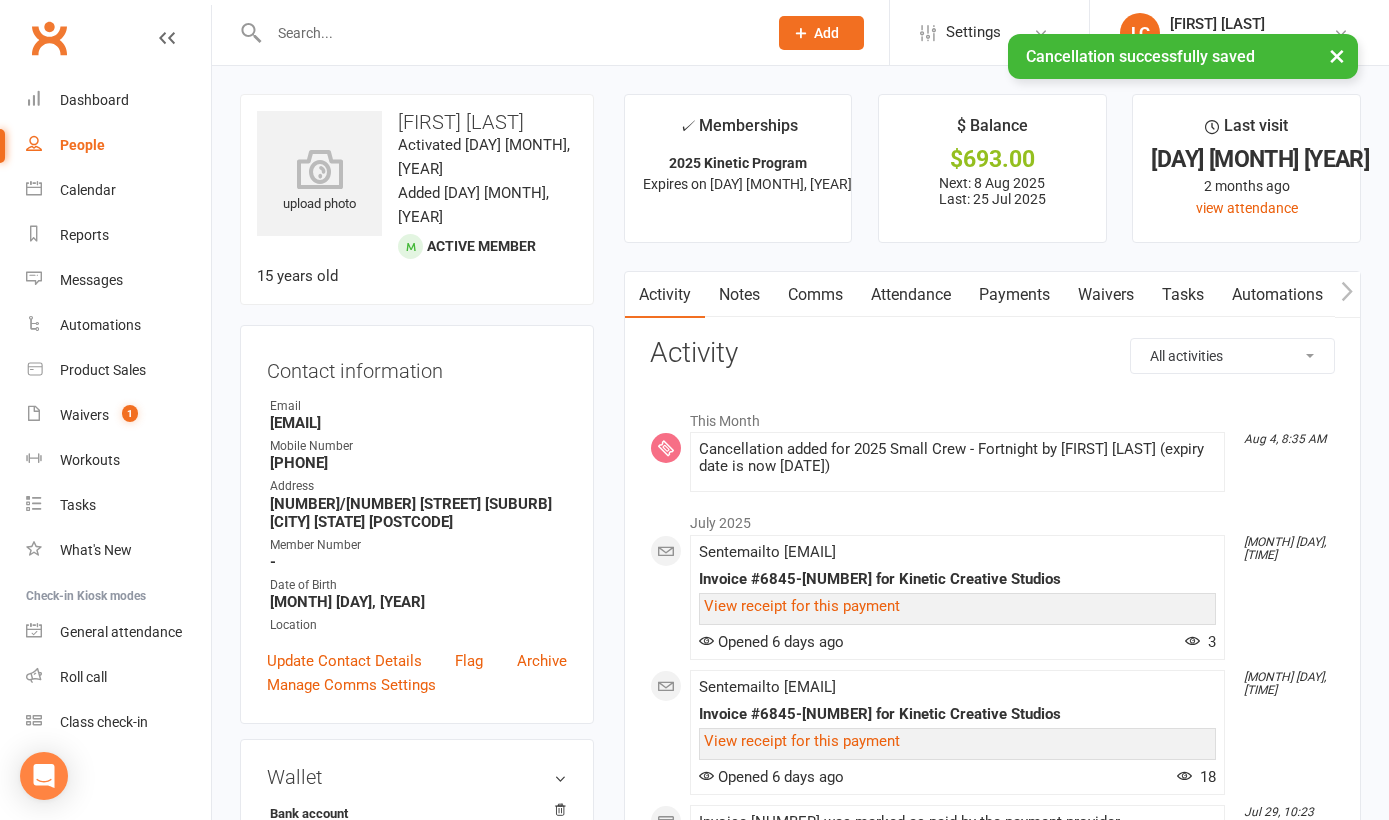 click at bounding box center [508, 33] 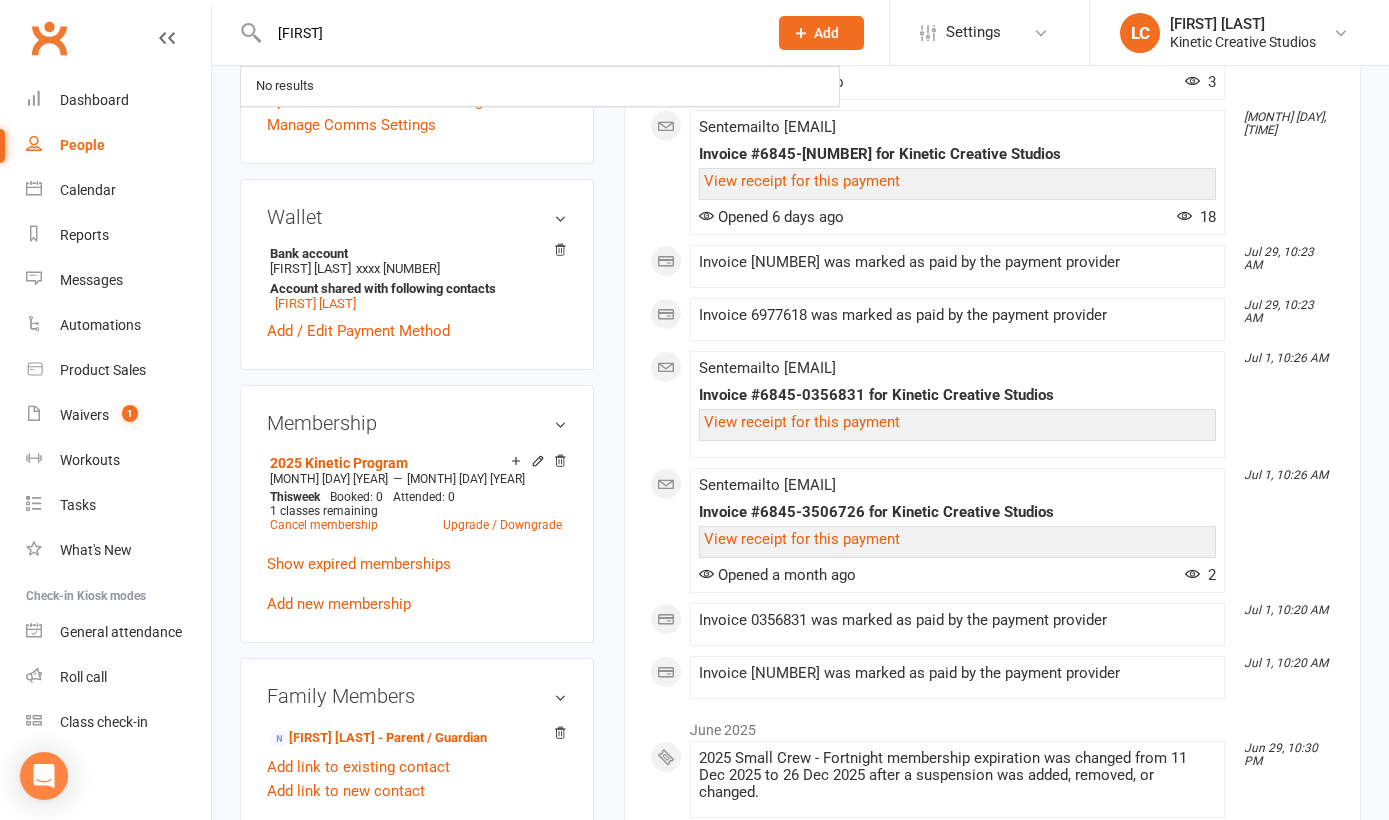 scroll, scrollTop: 562, scrollLeft: 0, axis: vertical 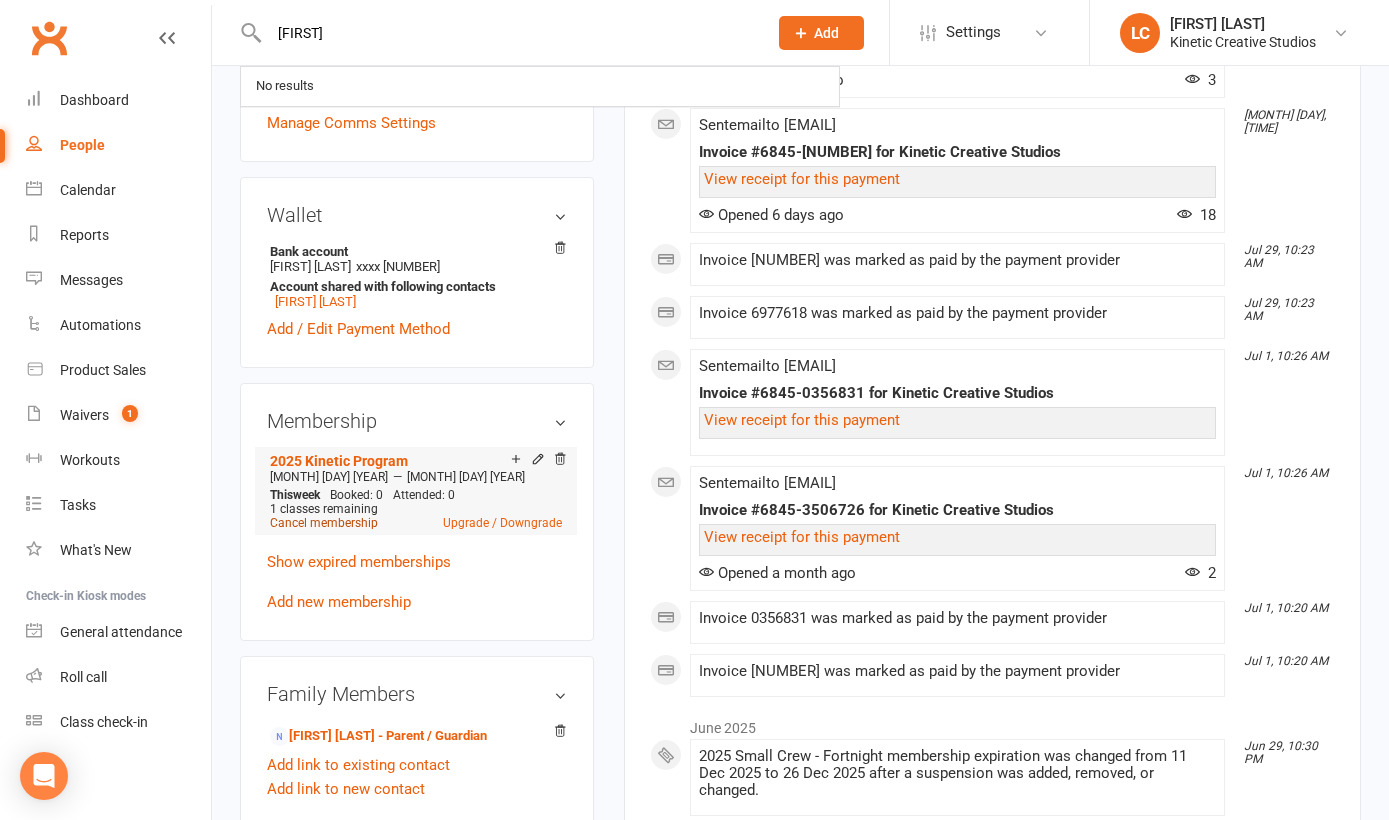 type on "zan" 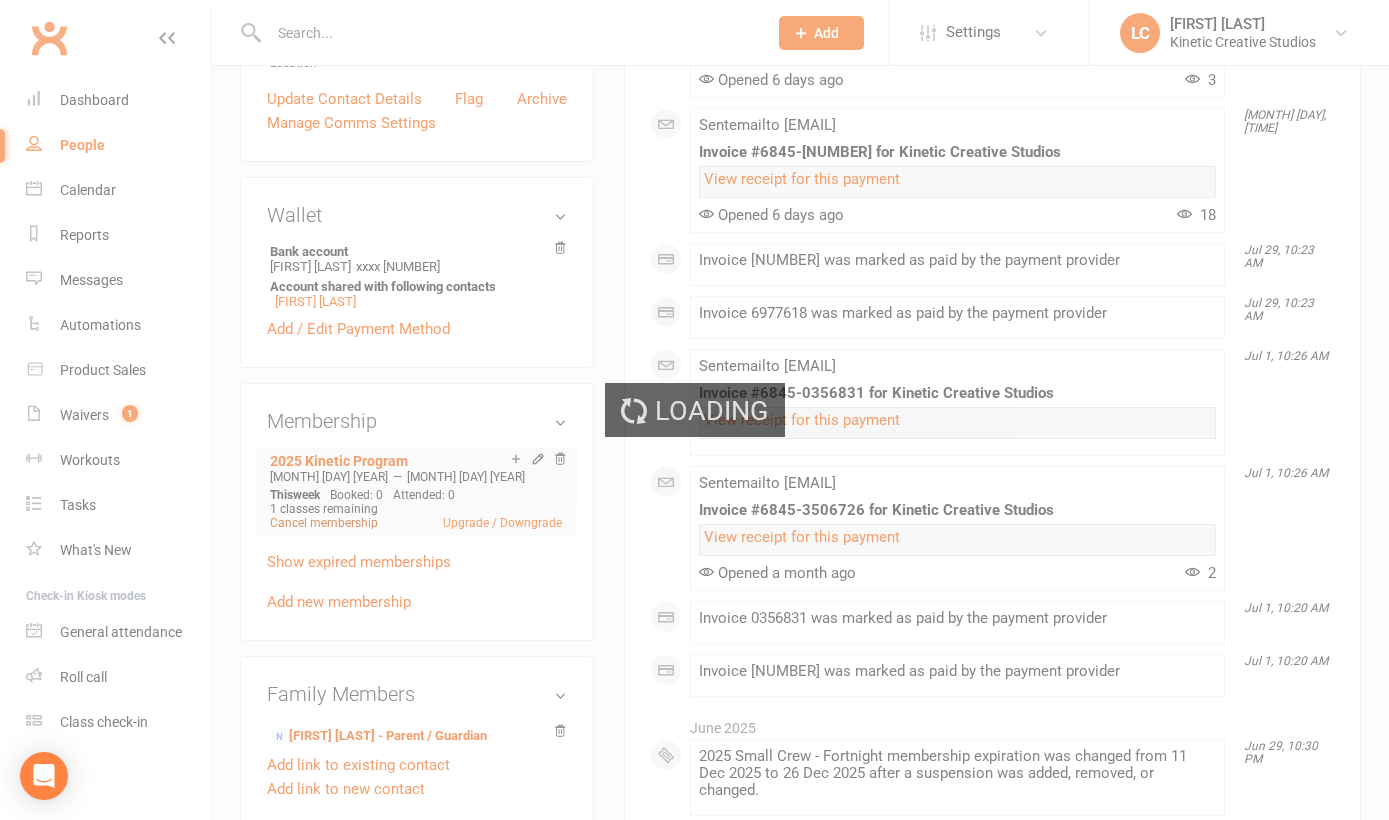 scroll, scrollTop: 0, scrollLeft: 0, axis: both 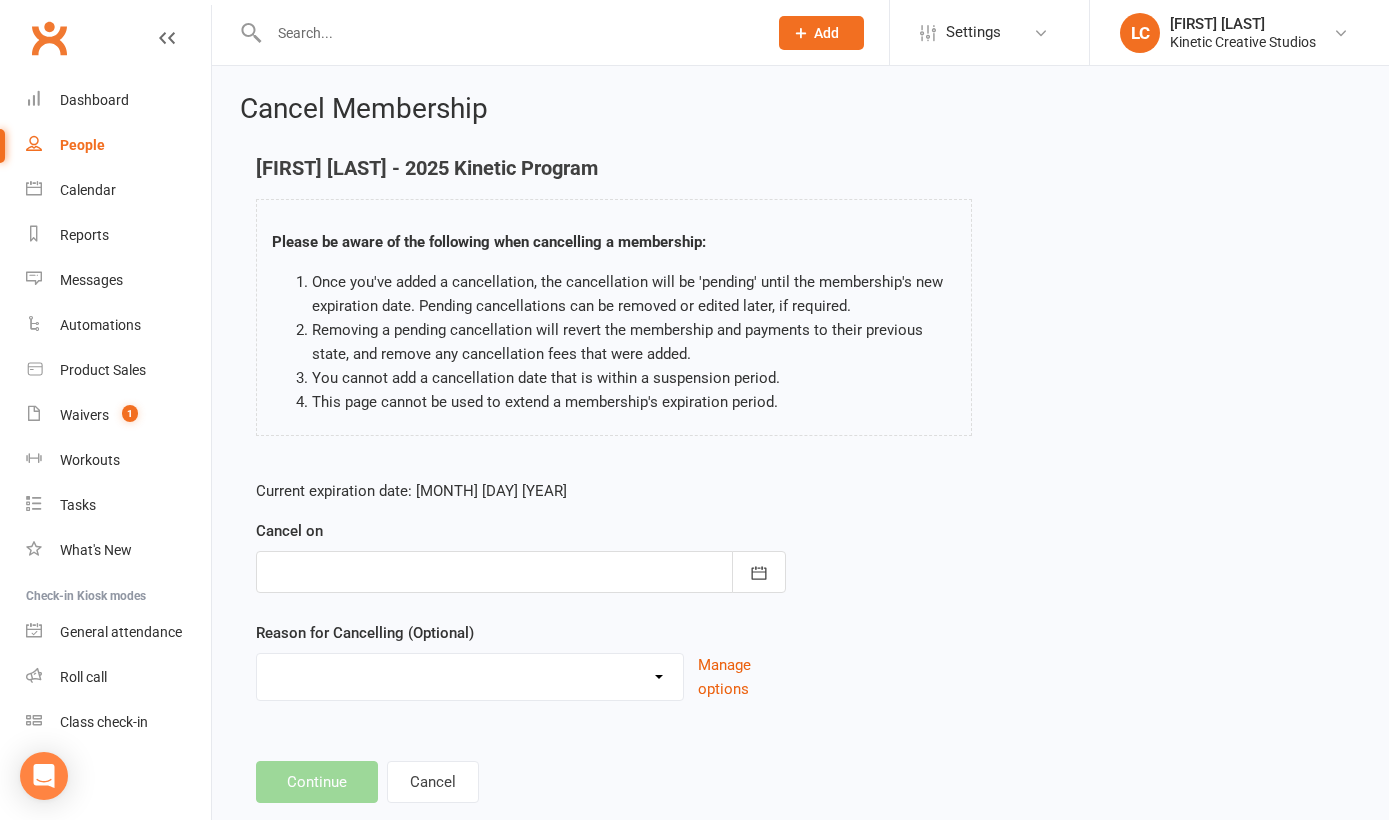 click at bounding box center (521, 572) 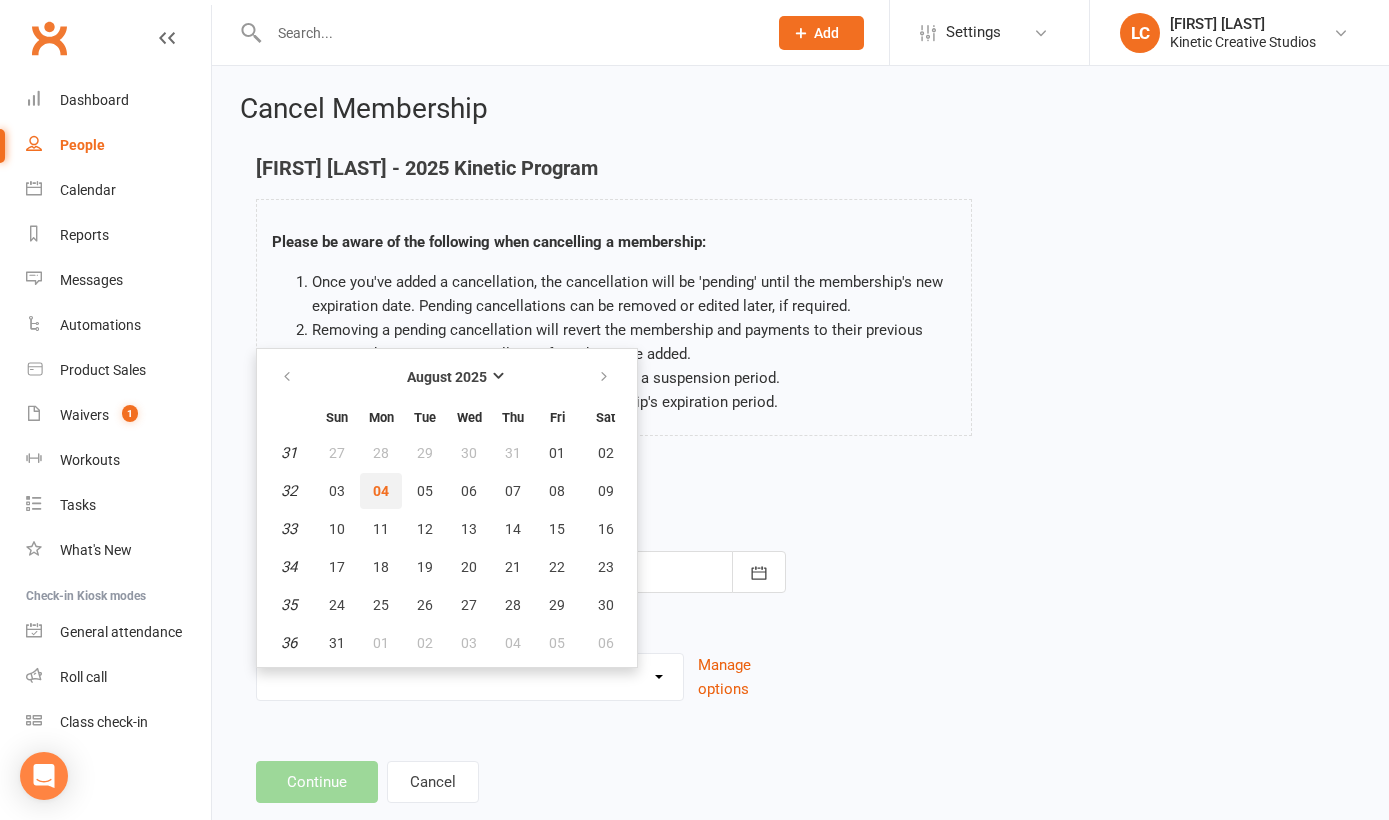 click on "04" at bounding box center (381, 491) 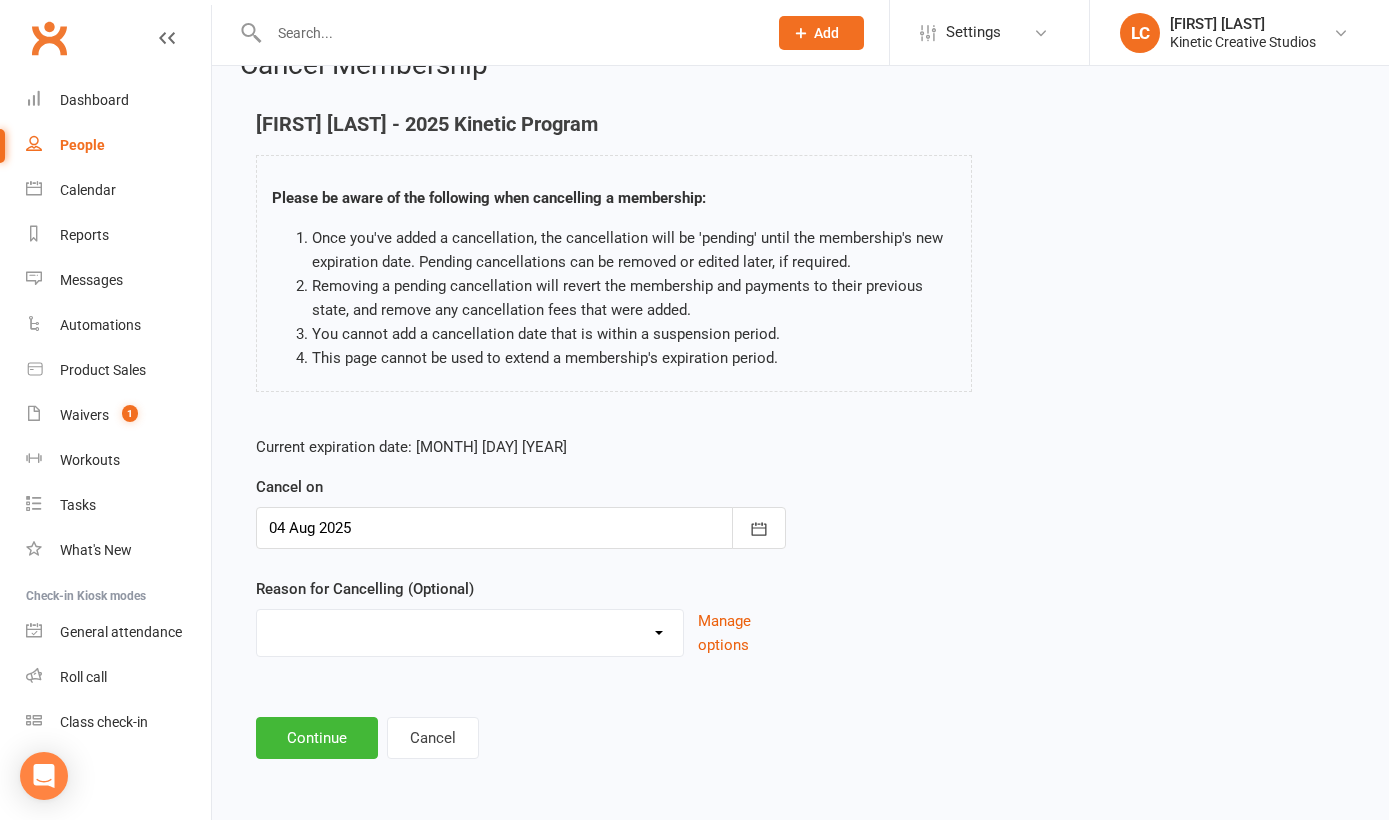 scroll, scrollTop: 60, scrollLeft: 0, axis: vertical 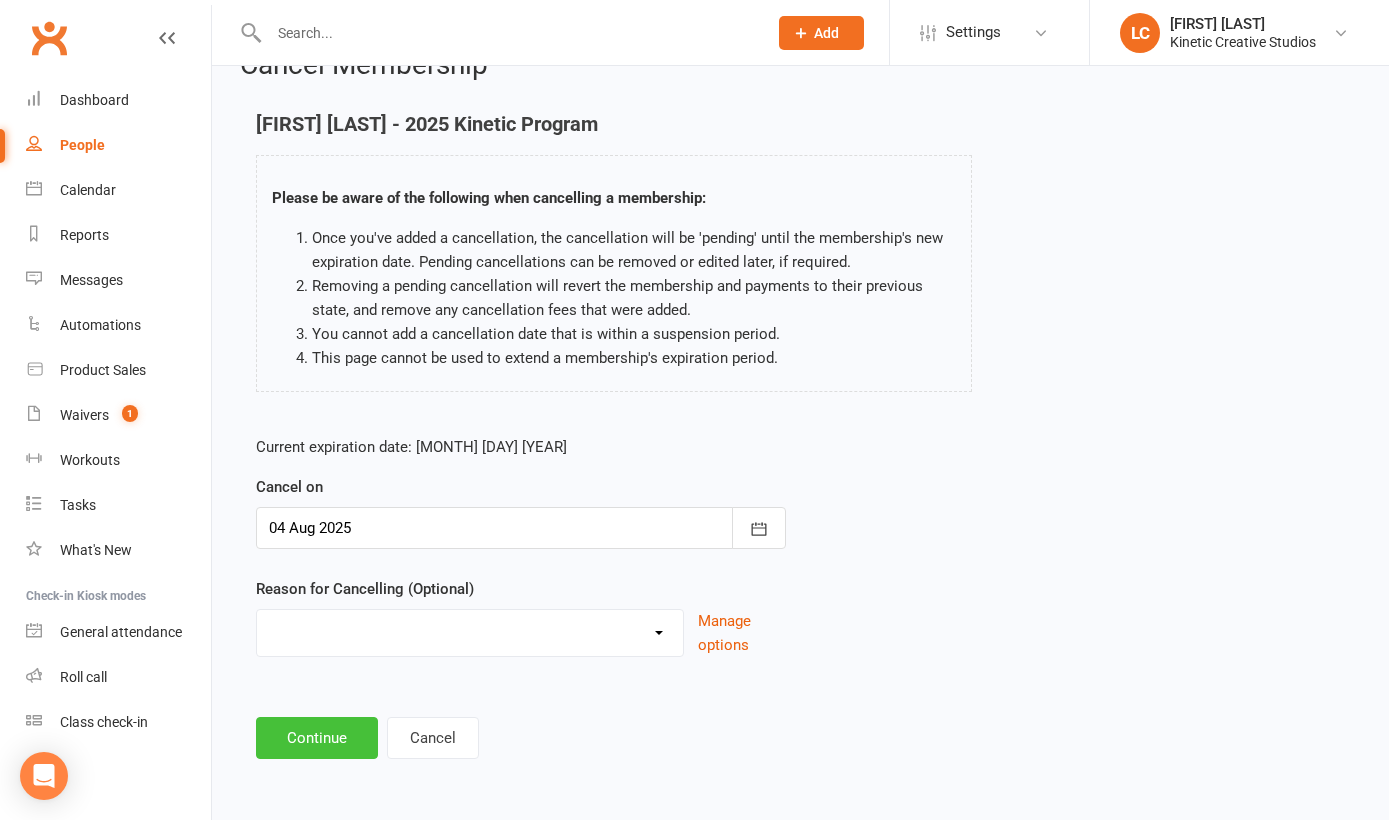 click on "Continue" at bounding box center (317, 738) 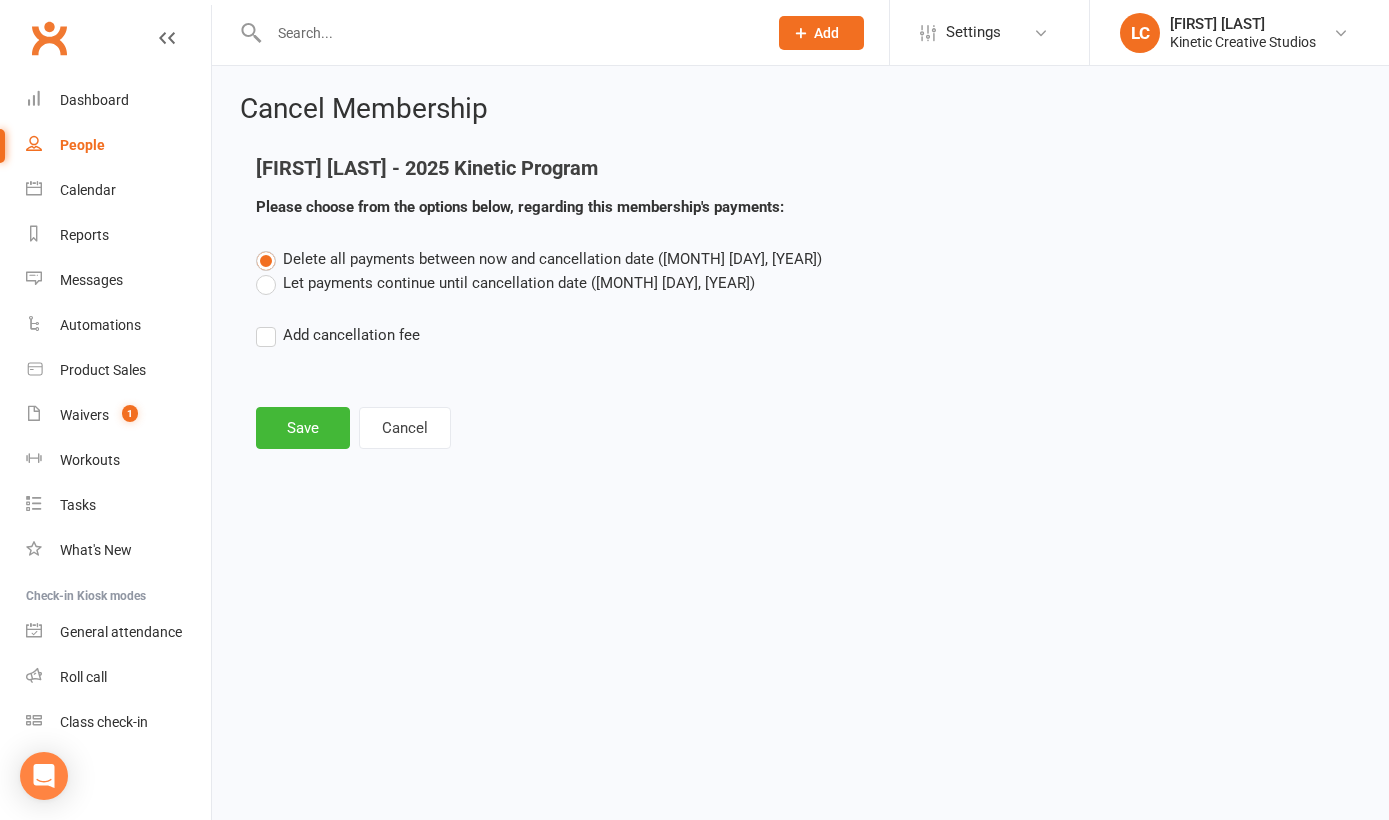 scroll, scrollTop: 0, scrollLeft: 0, axis: both 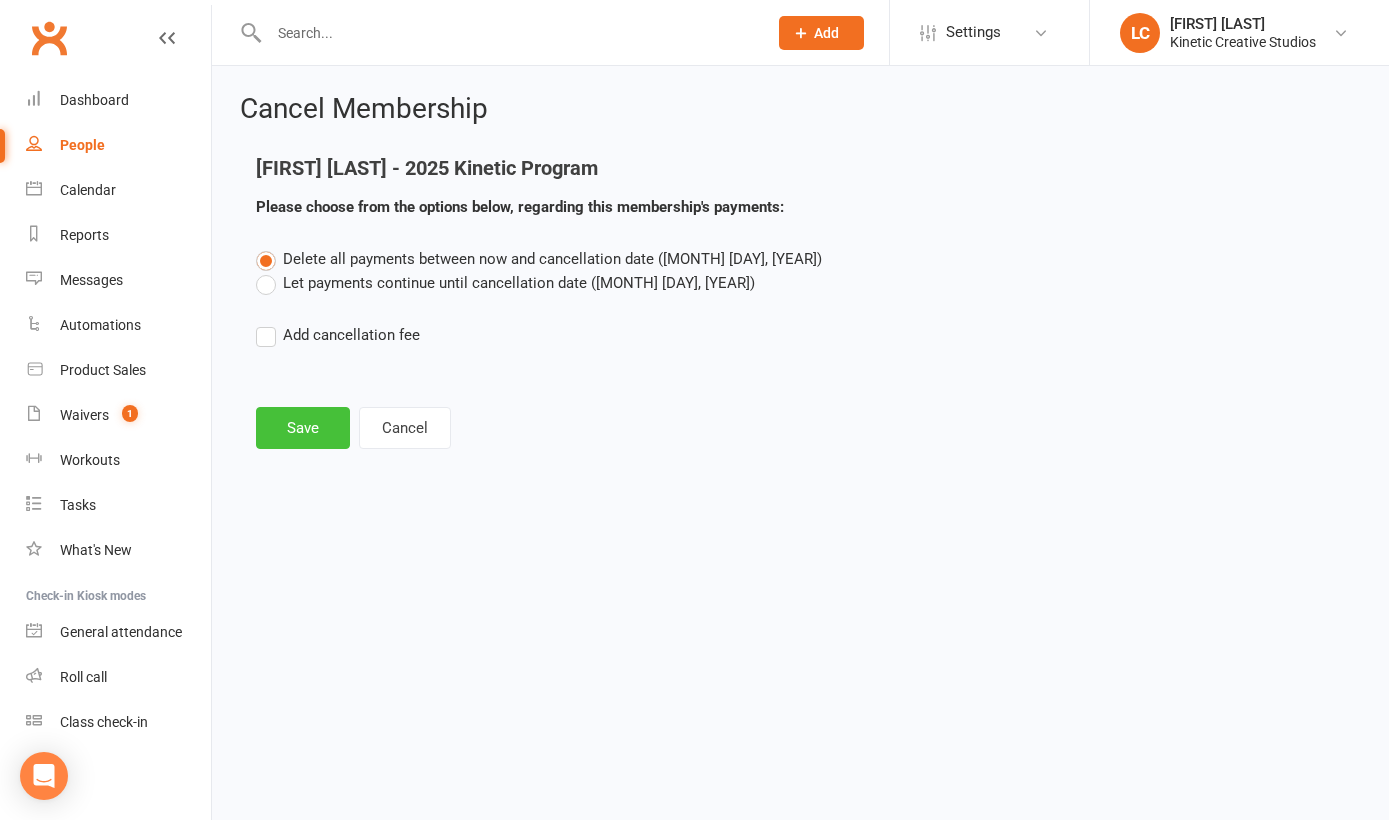 click on "Save" at bounding box center [303, 428] 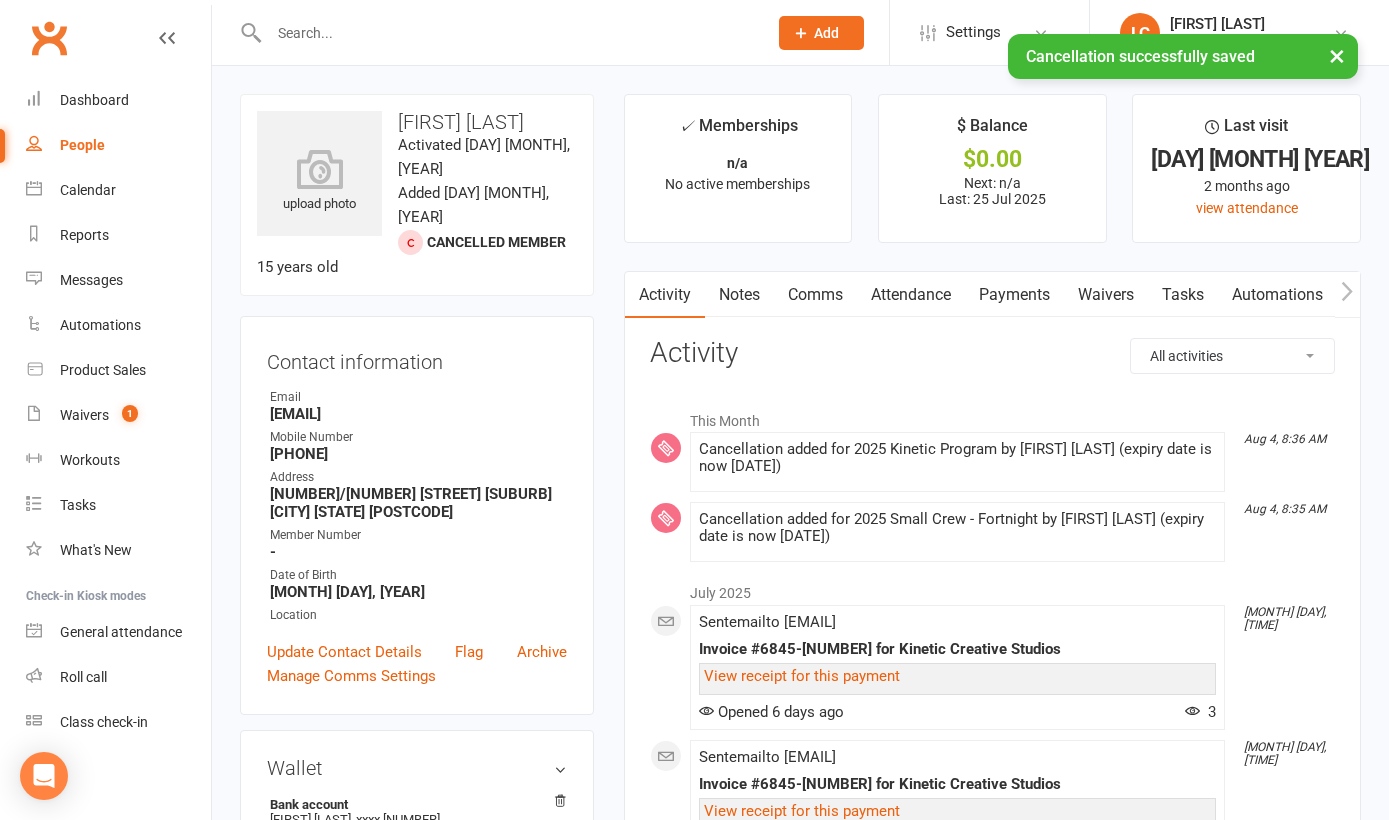 click at bounding box center (508, 33) 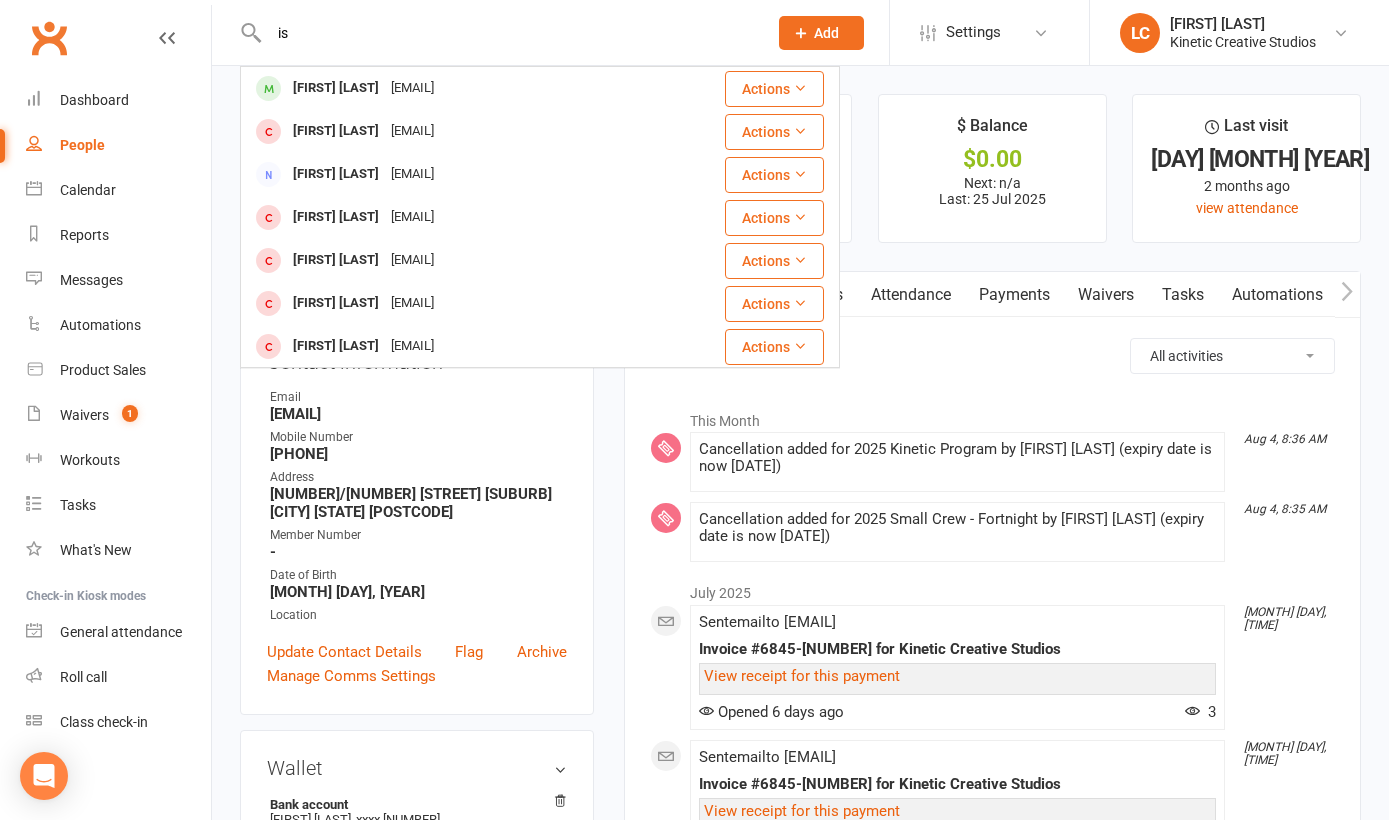 type on "i" 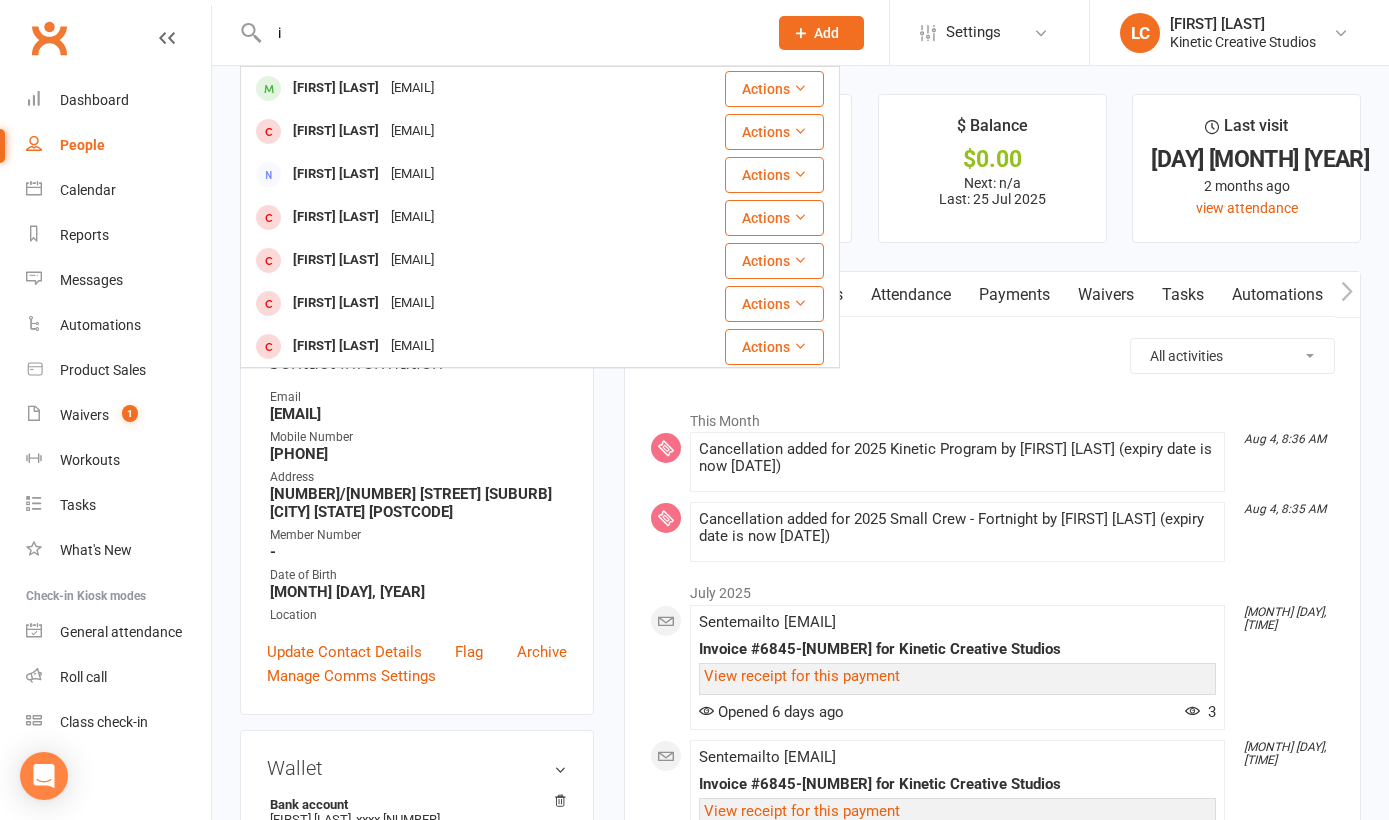 type 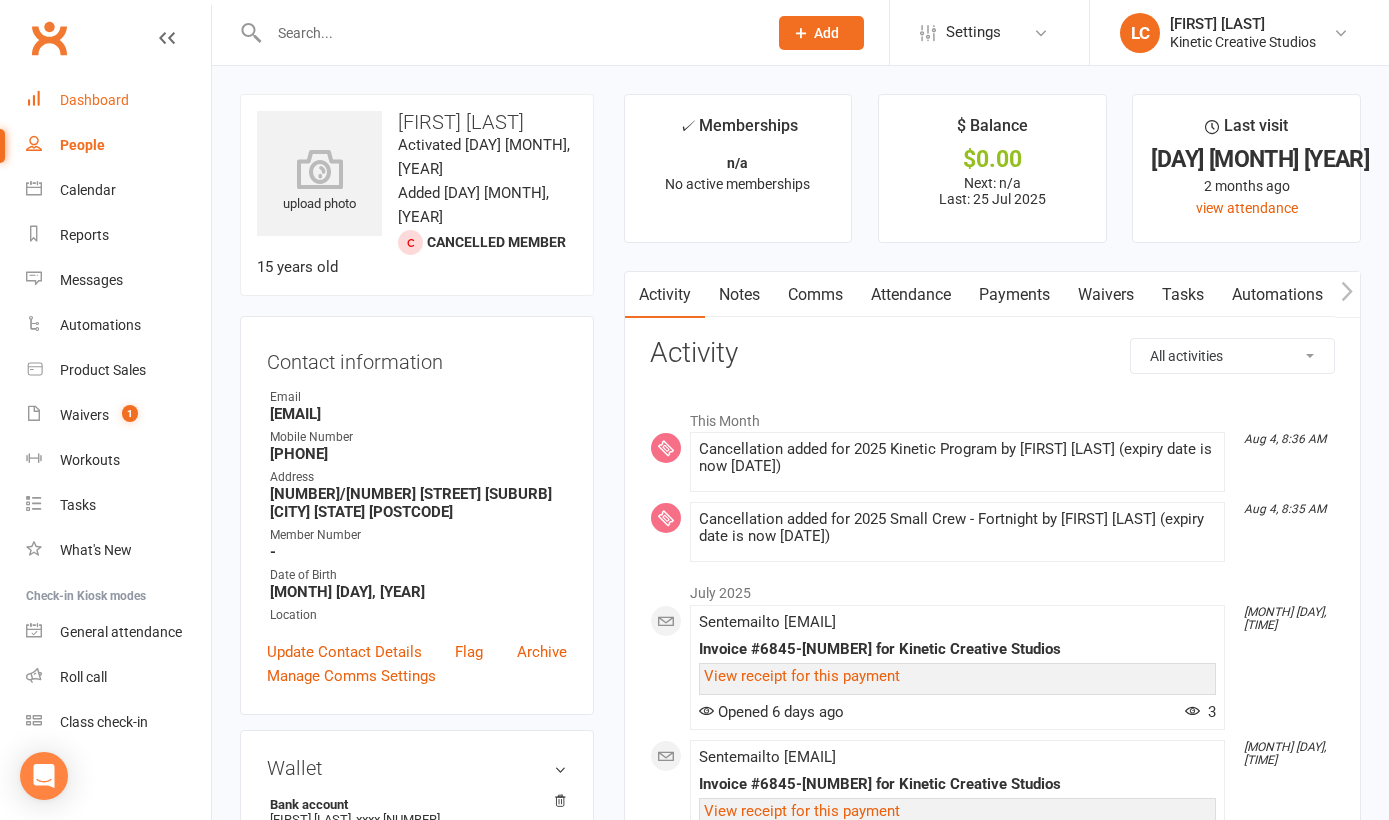 click on "Dashboard" at bounding box center (118, 100) 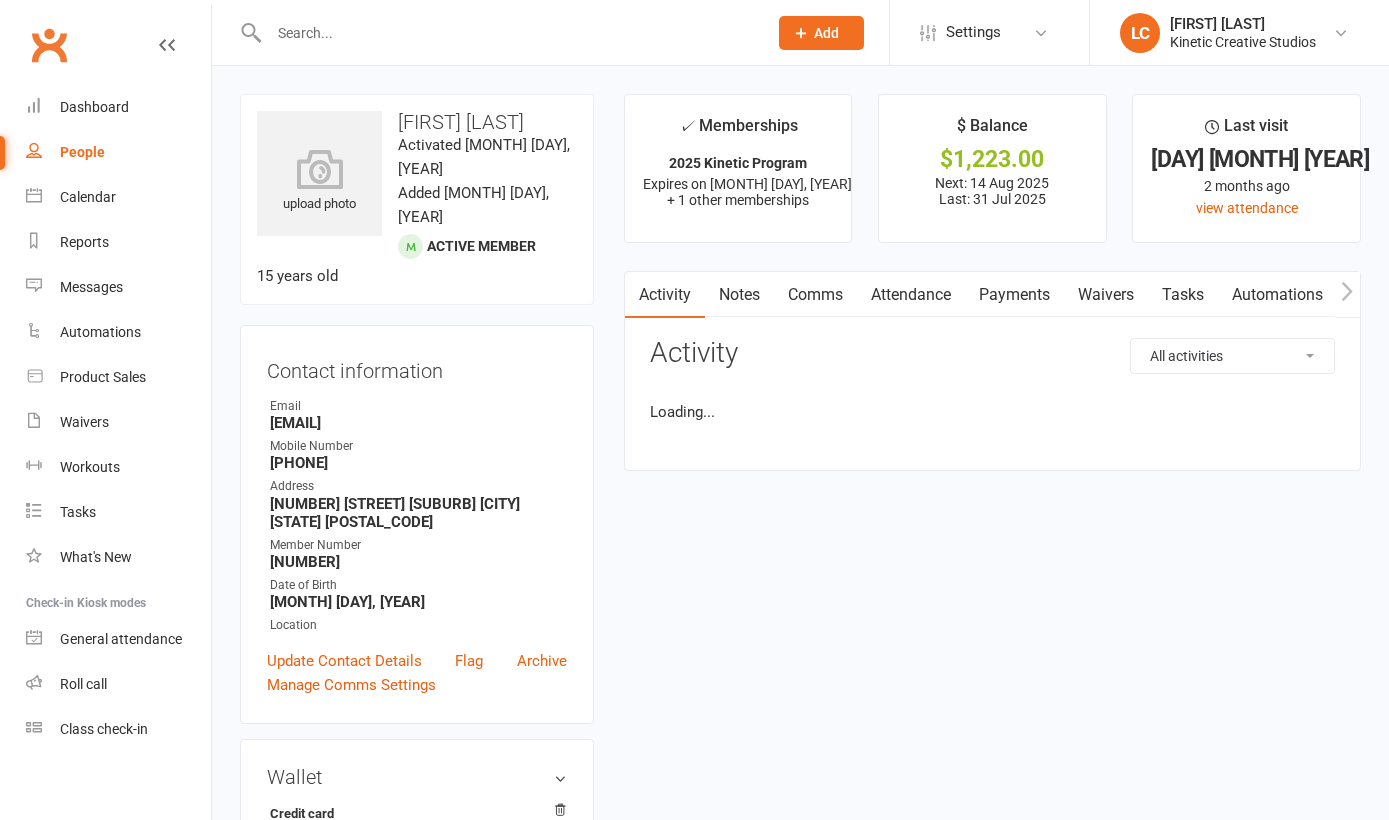 scroll, scrollTop: 0, scrollLeft: 0, axis: both 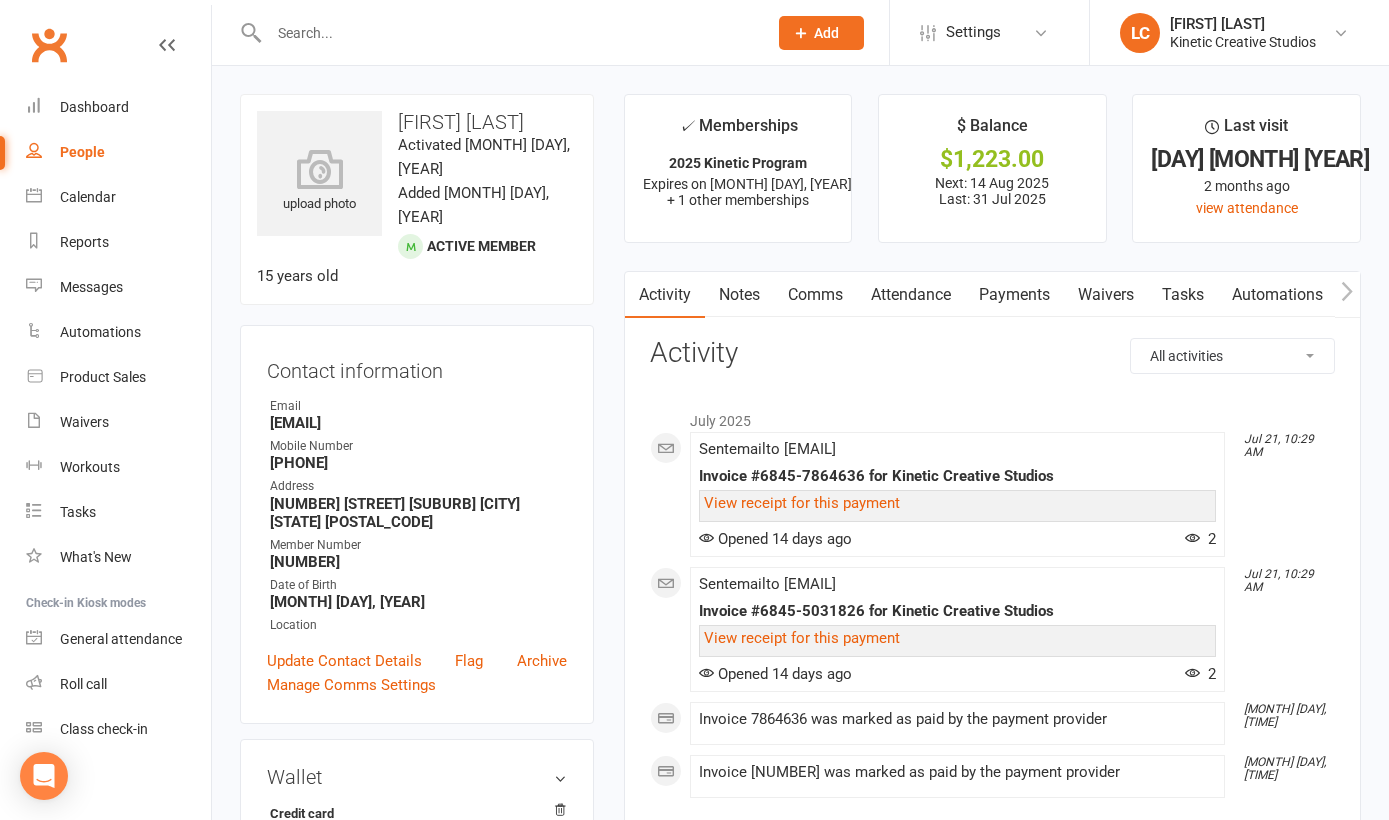 click at bounding box center (508, 33) 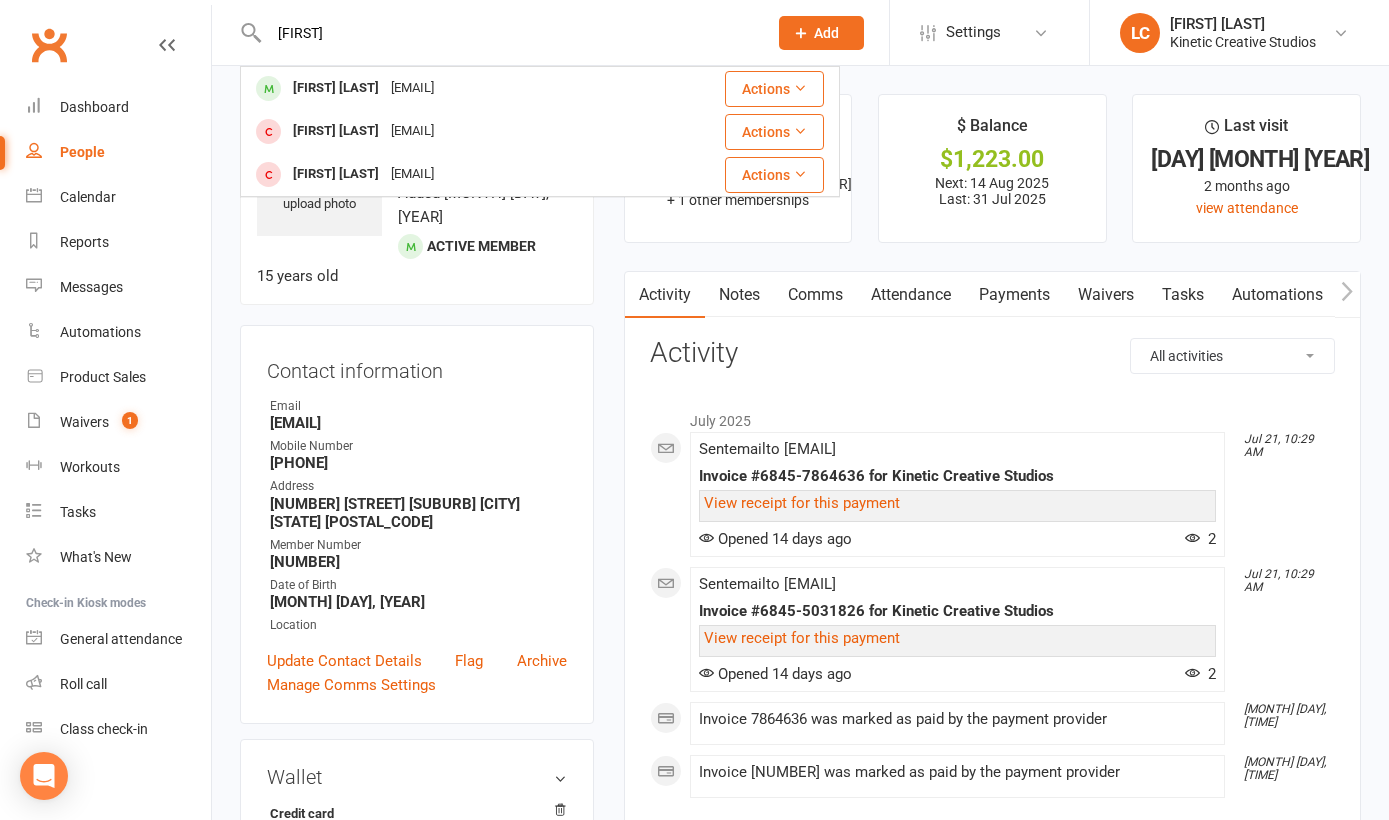 type on "[FIRST]" 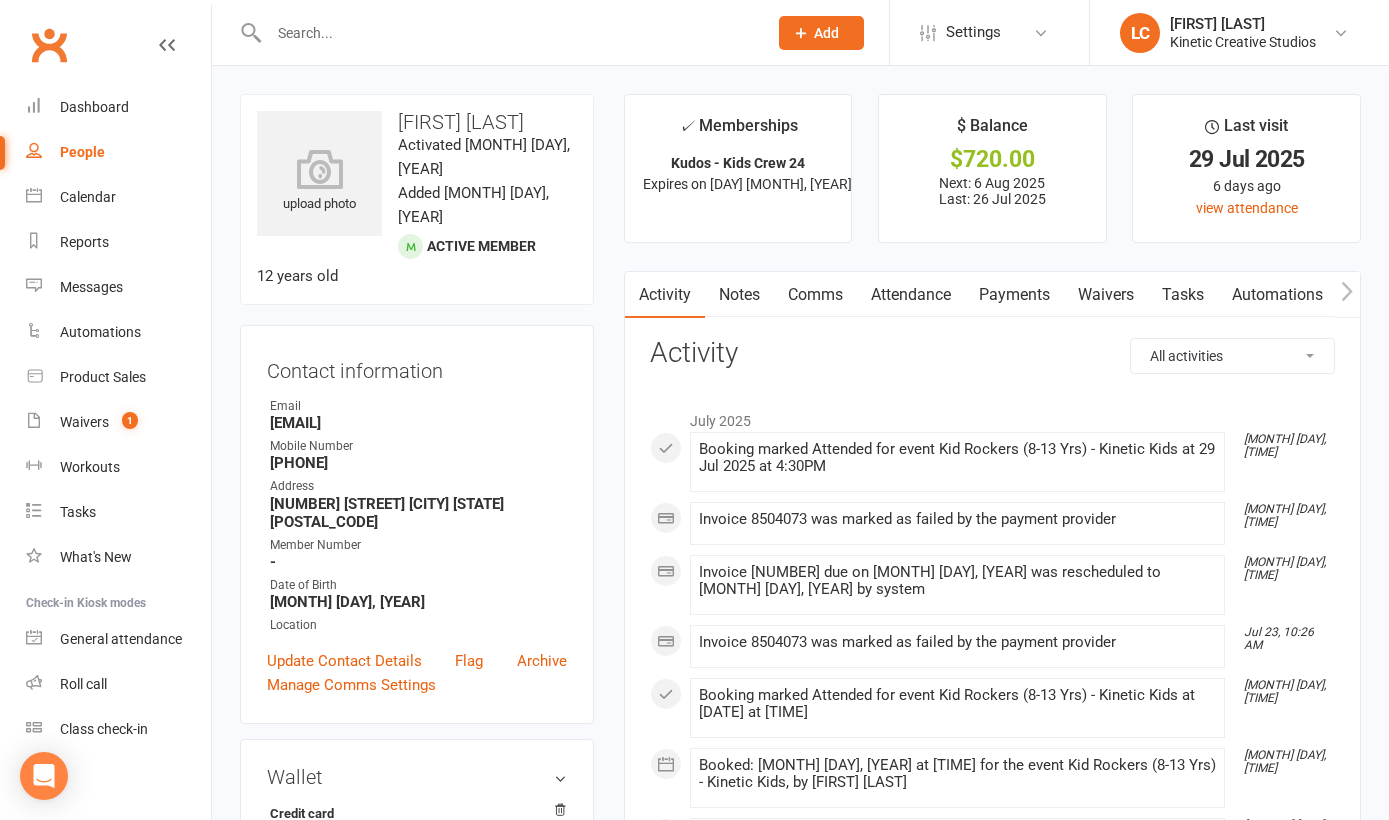 click at bounding box center [508, 33] 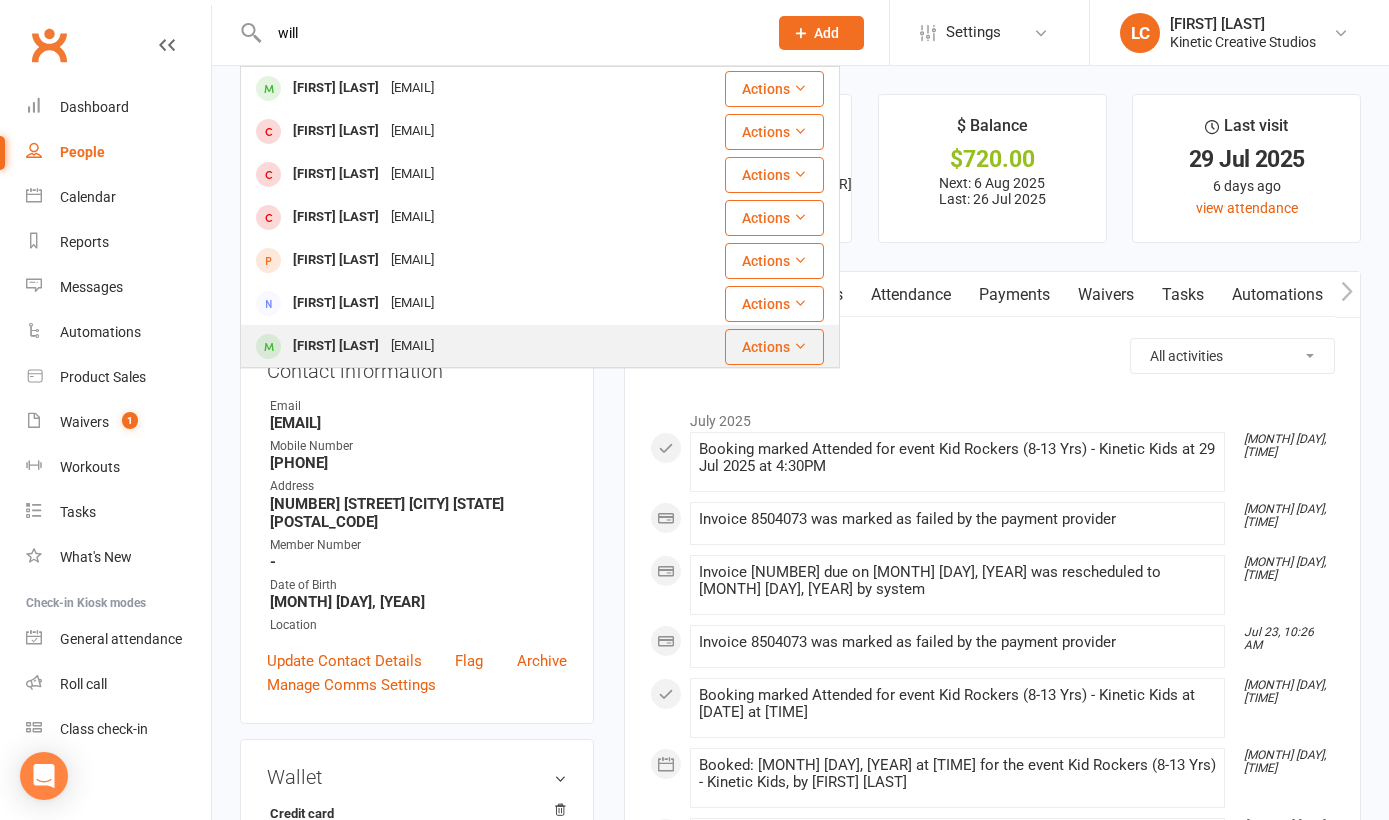 type on "will" 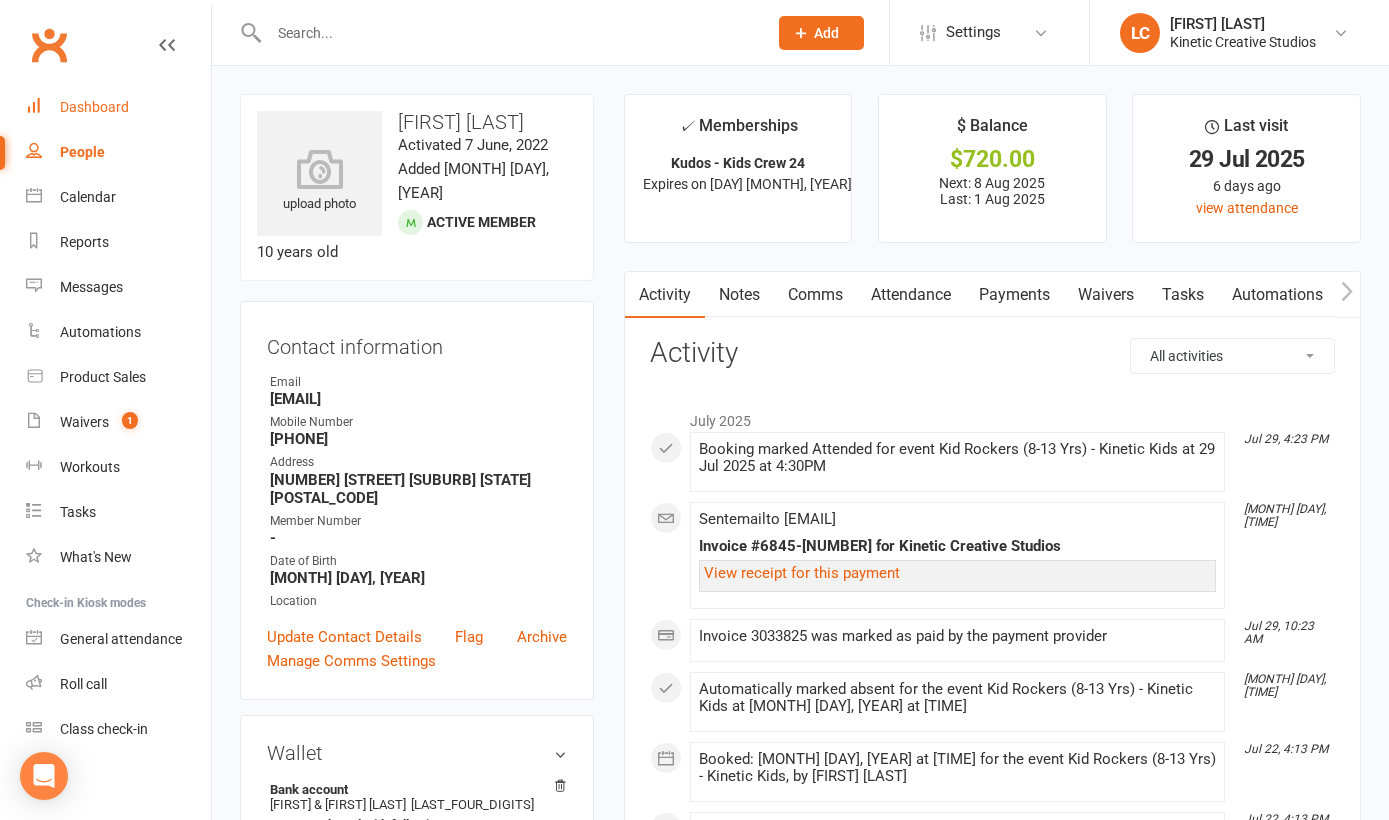 click on "Dashboard" at bounding box center (94, 107) 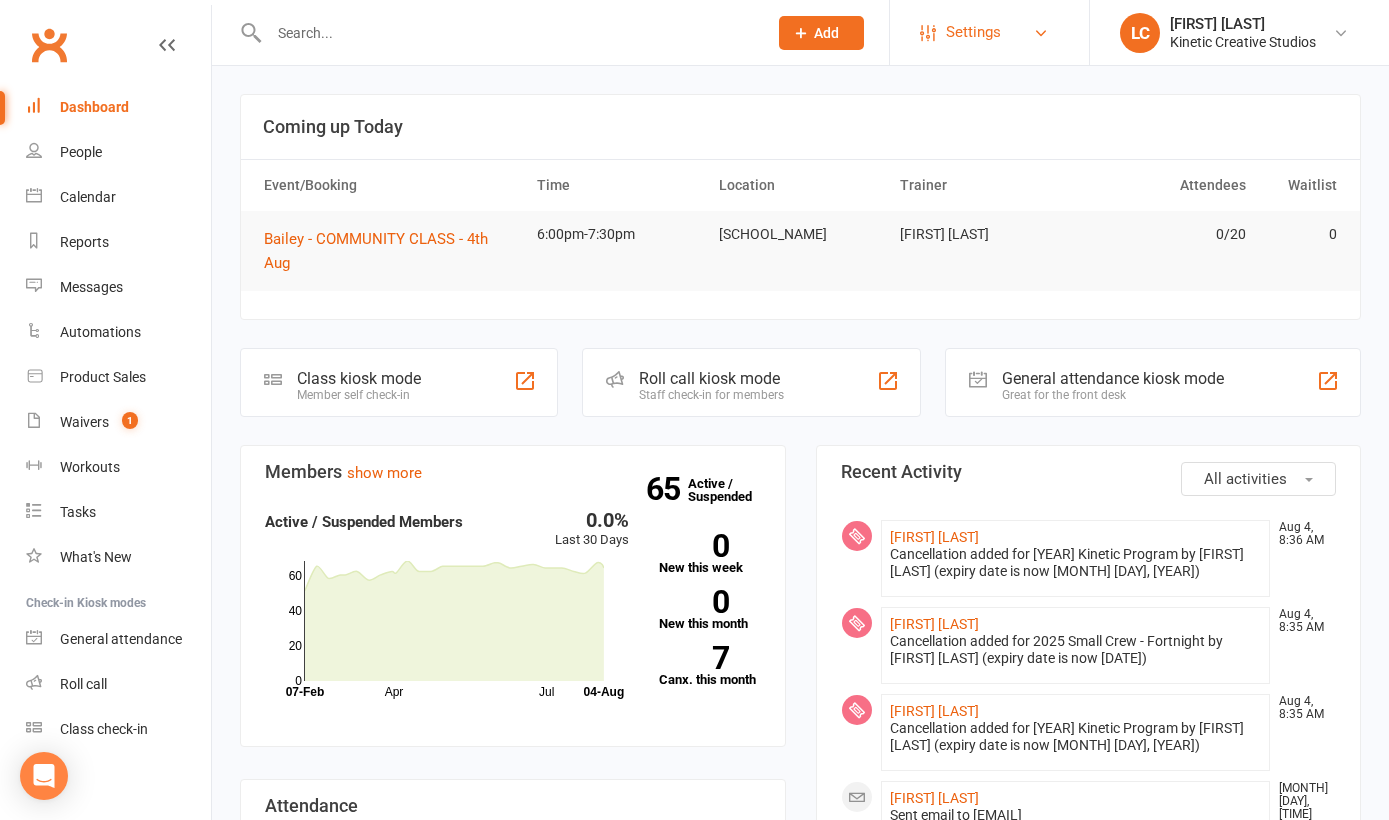click on "Settings" at bounding box center (973, 32) 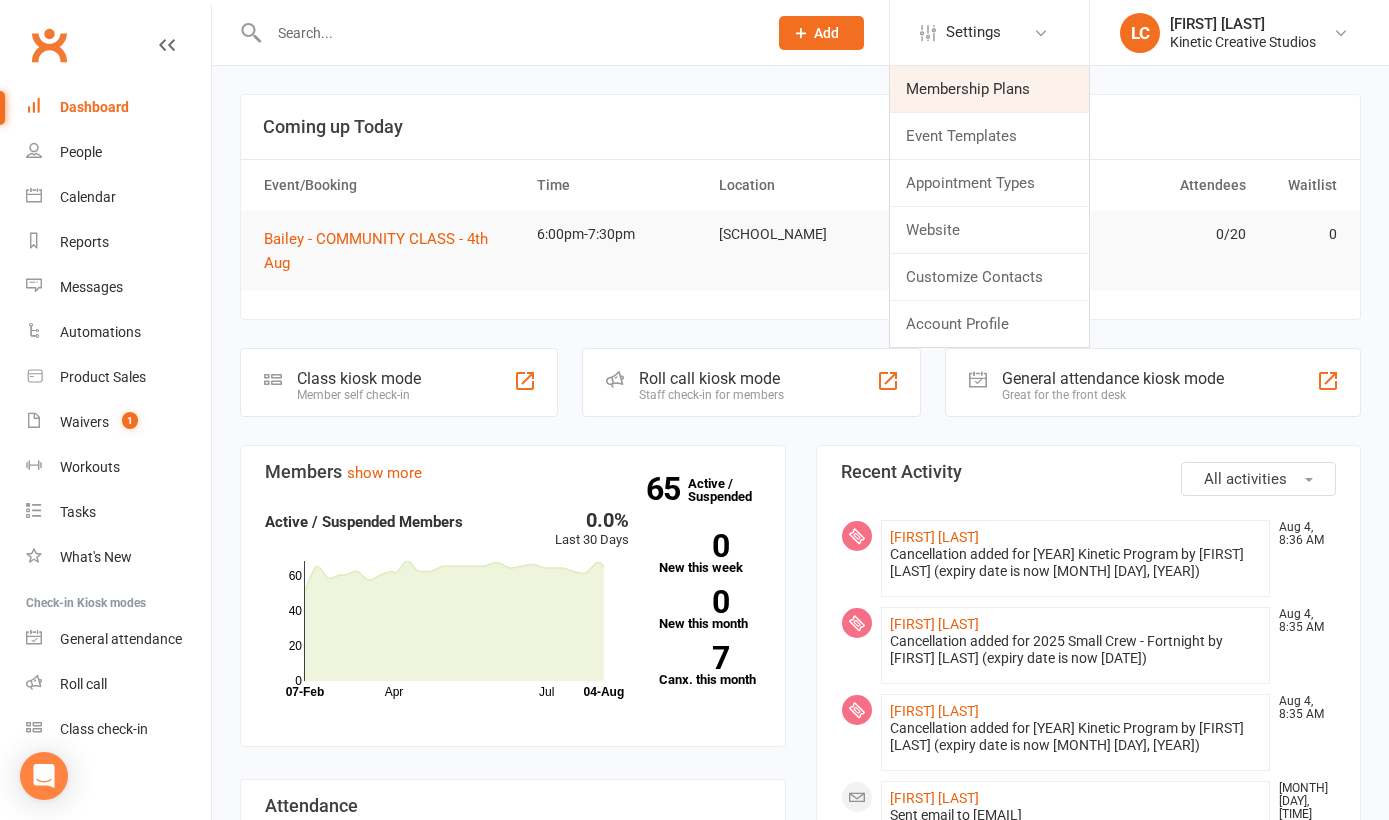 click on "Membership Plans" at bounding box center [989, 89] 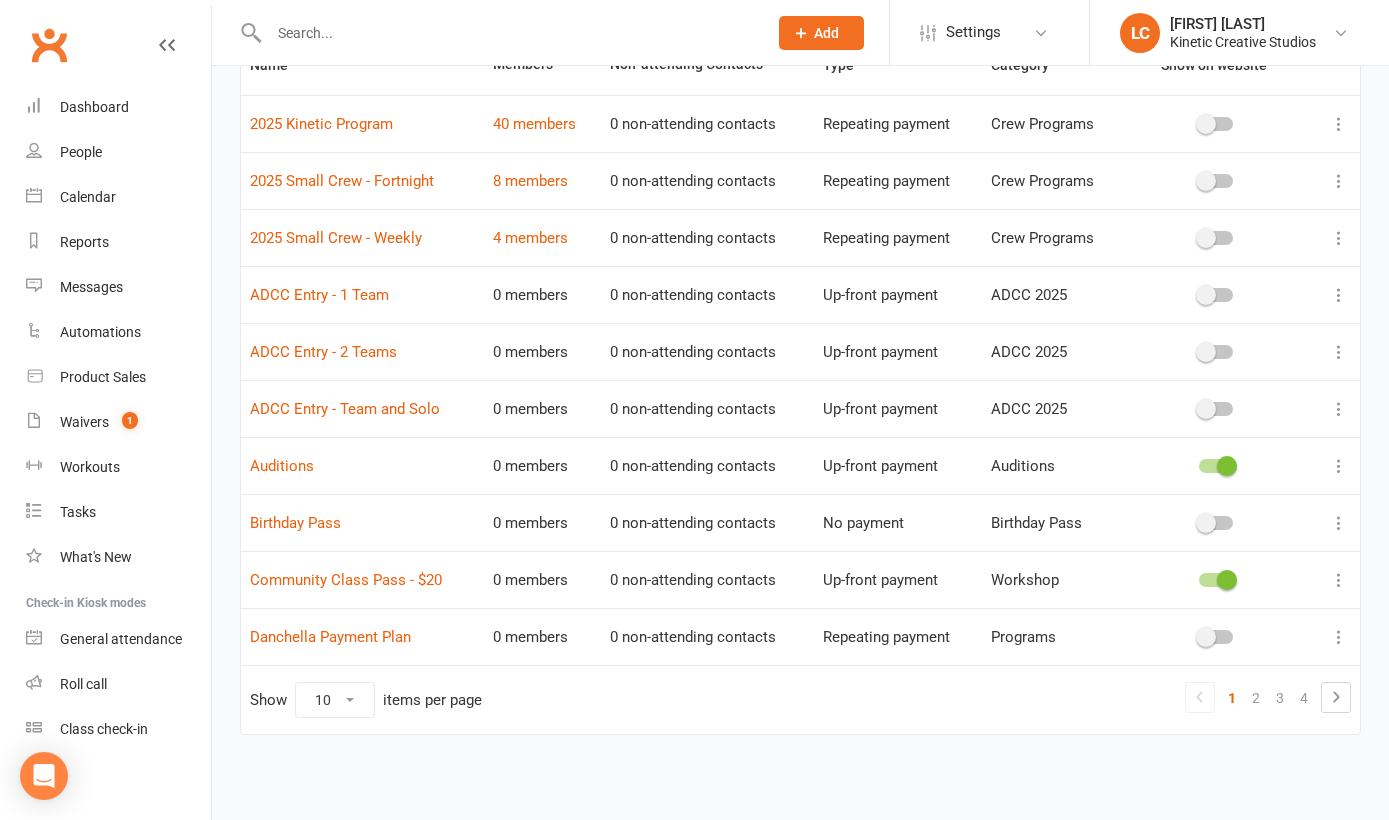 scroll, scrollTop: 196, scrollLeft: 0, axis: vertical 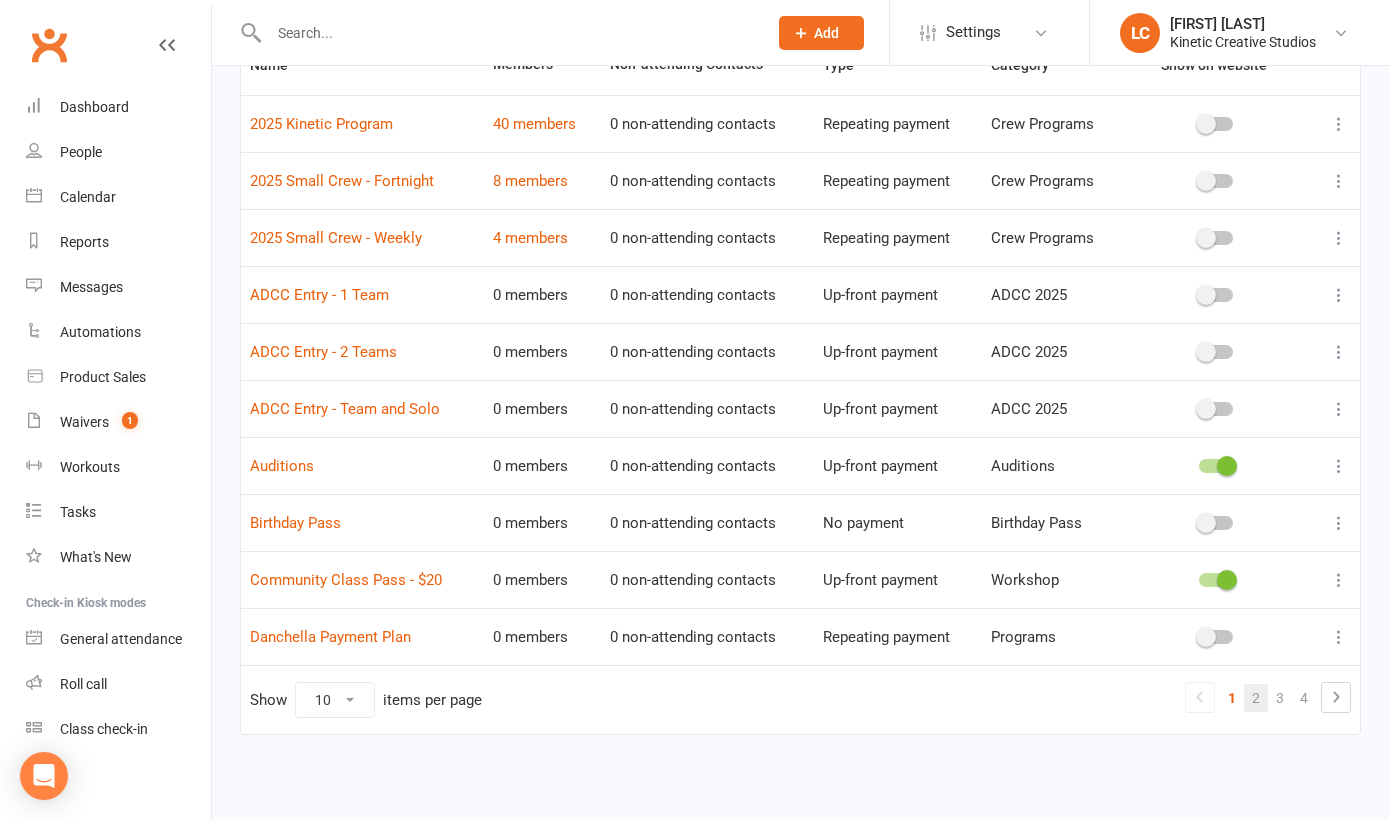 click on "2" at bounding box center (1256, 698) 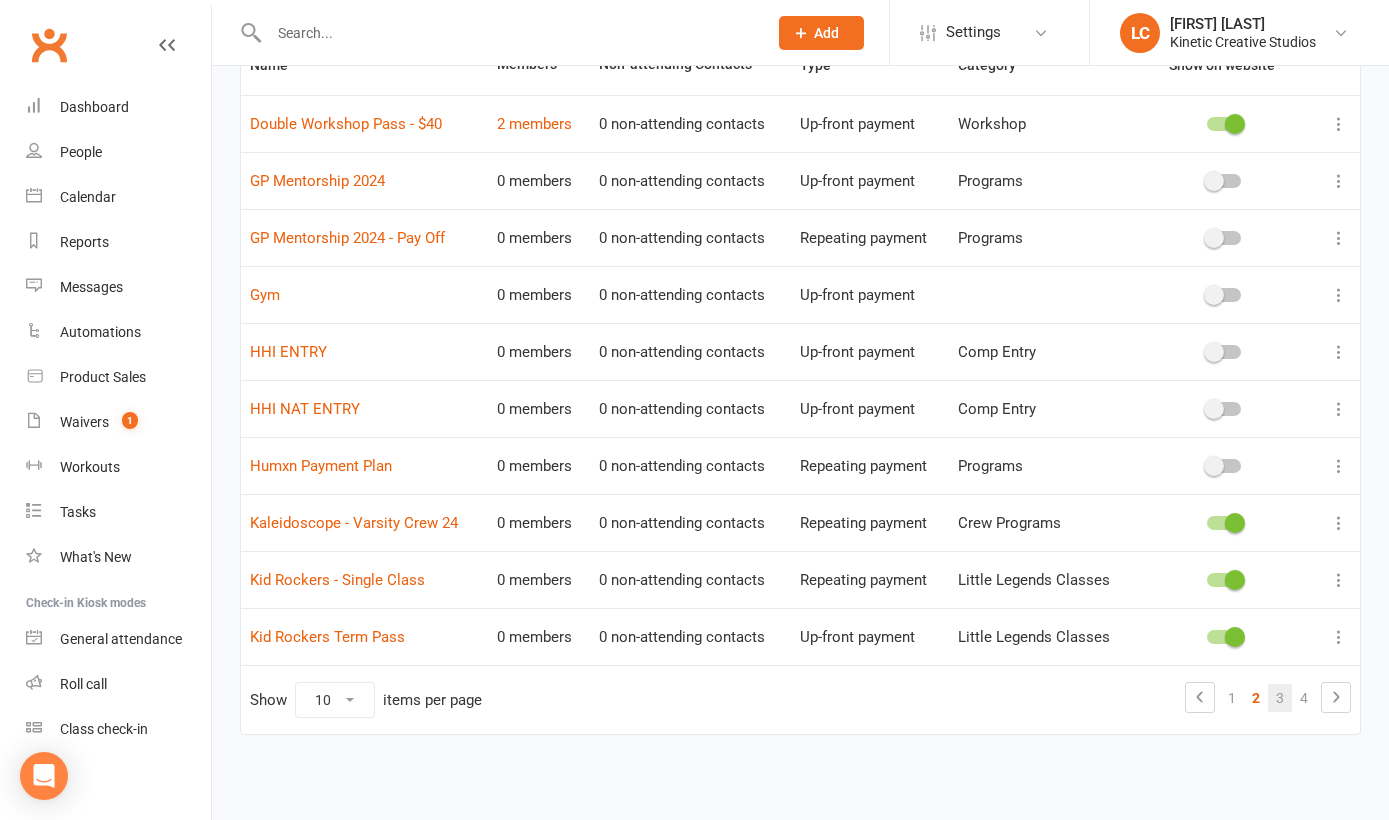 click on "3" at bounding box center [1280, 698] 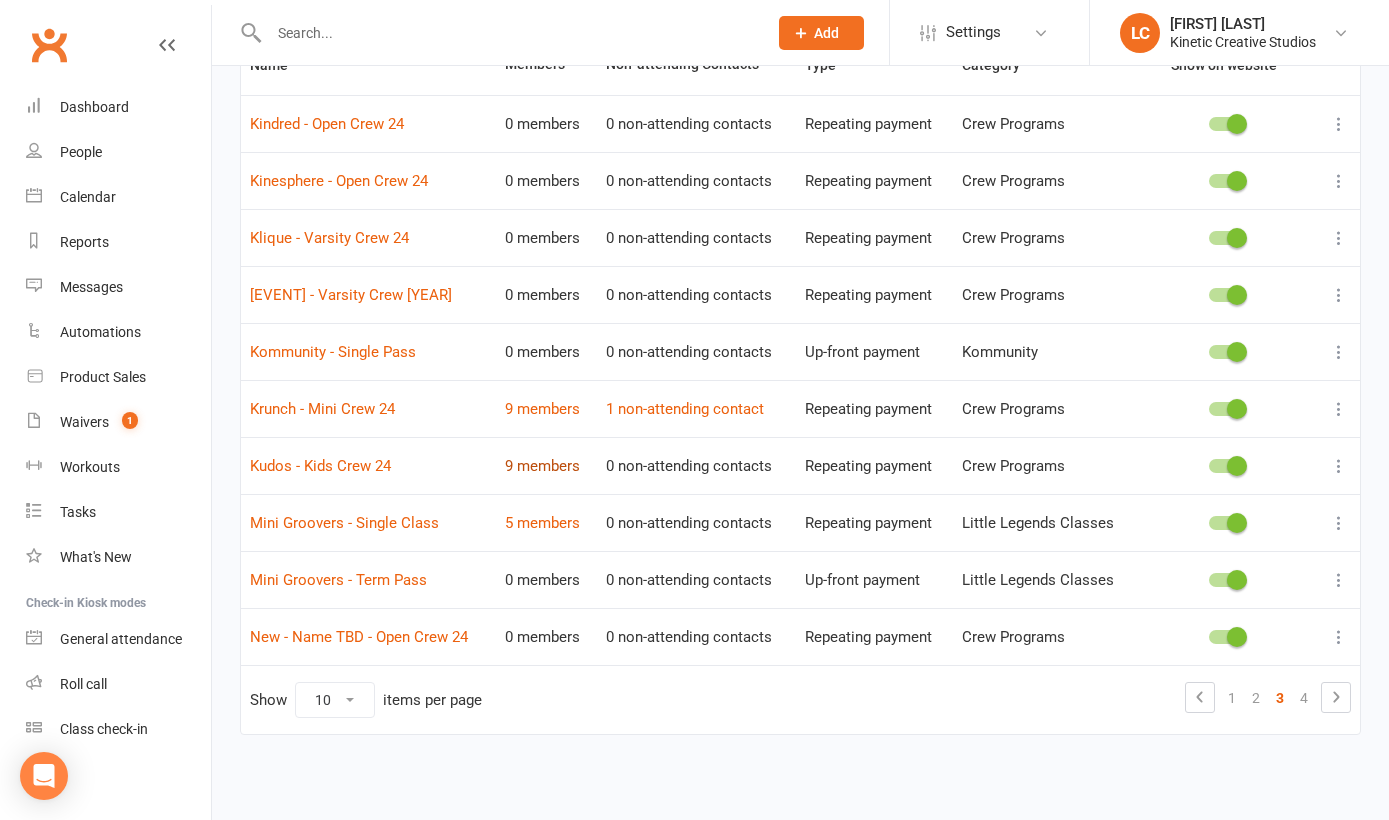 click on "9 members" at bounding box center (542, 466) 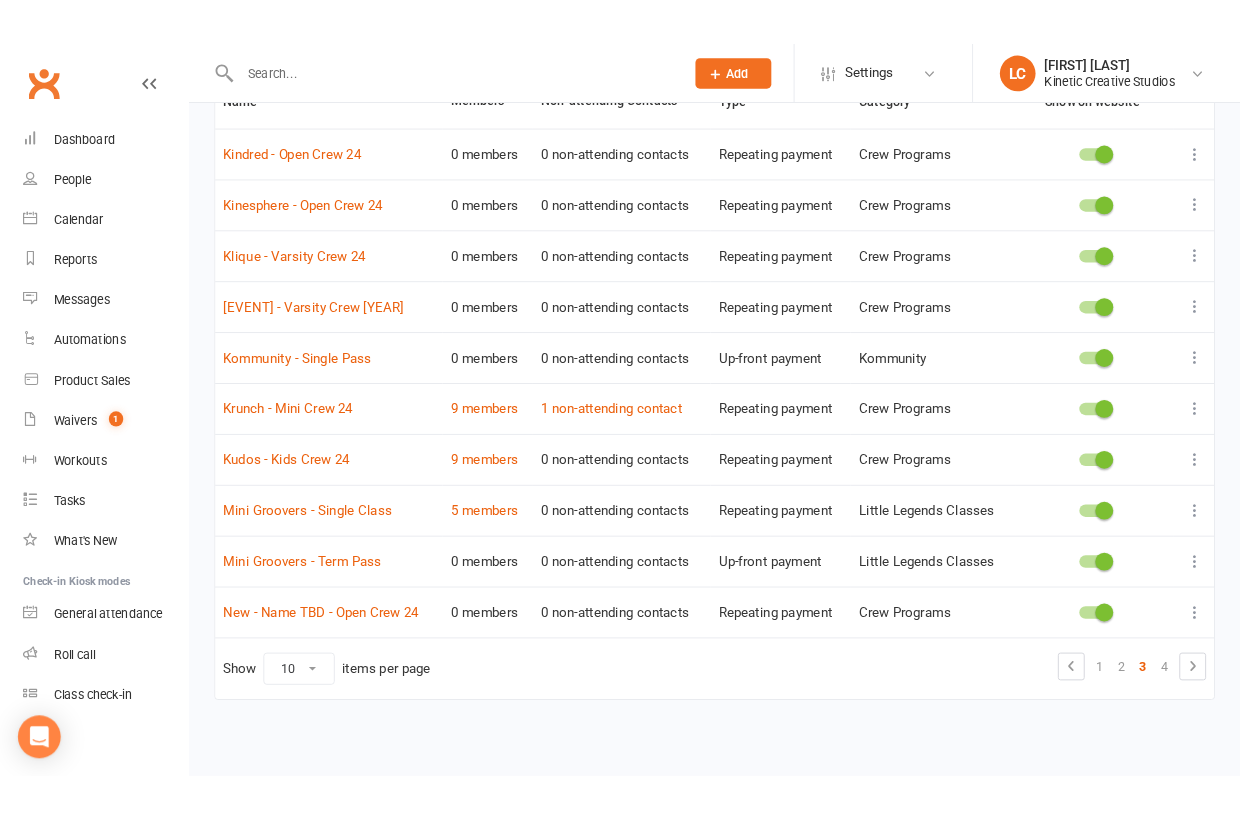 scroll, scrollTop: 0, scrollLeft: 0, axis: both 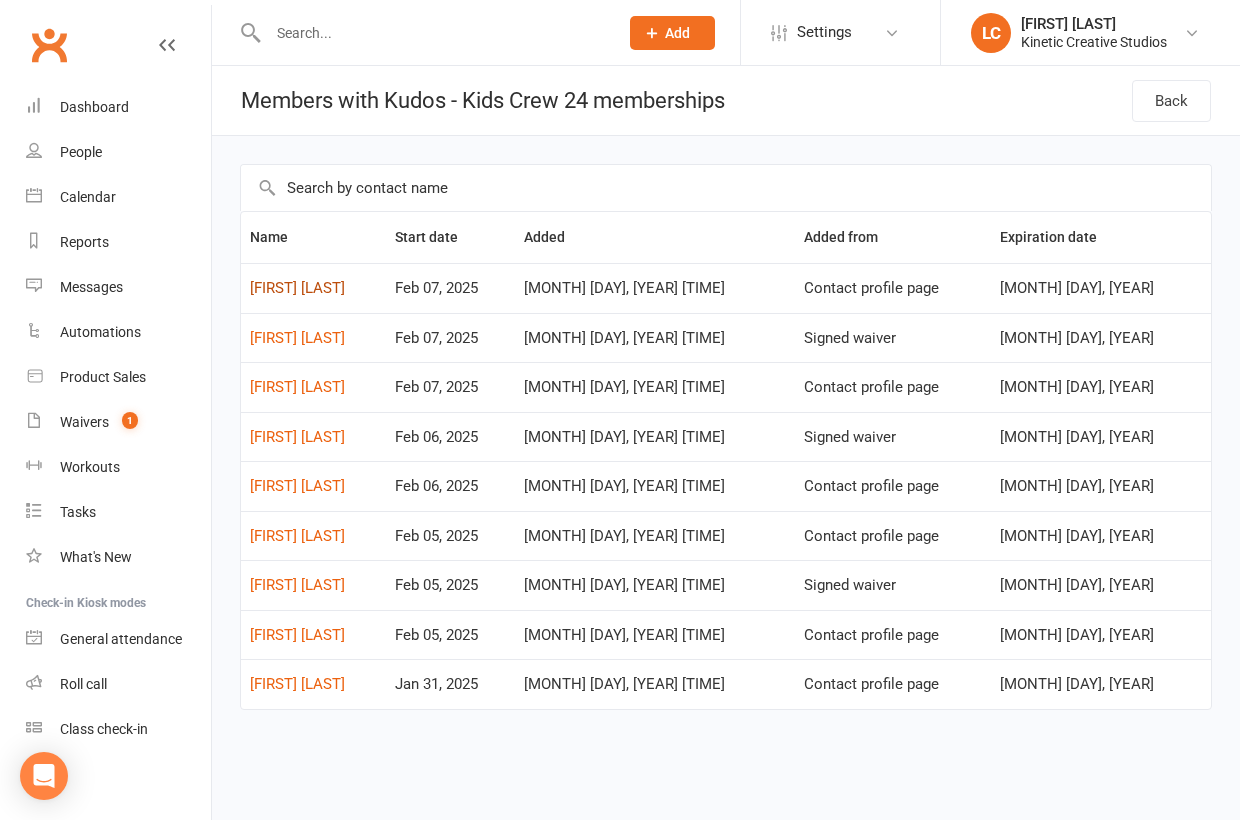 click on "[FIRST] [LAST]" at bounding box center [297, 288] 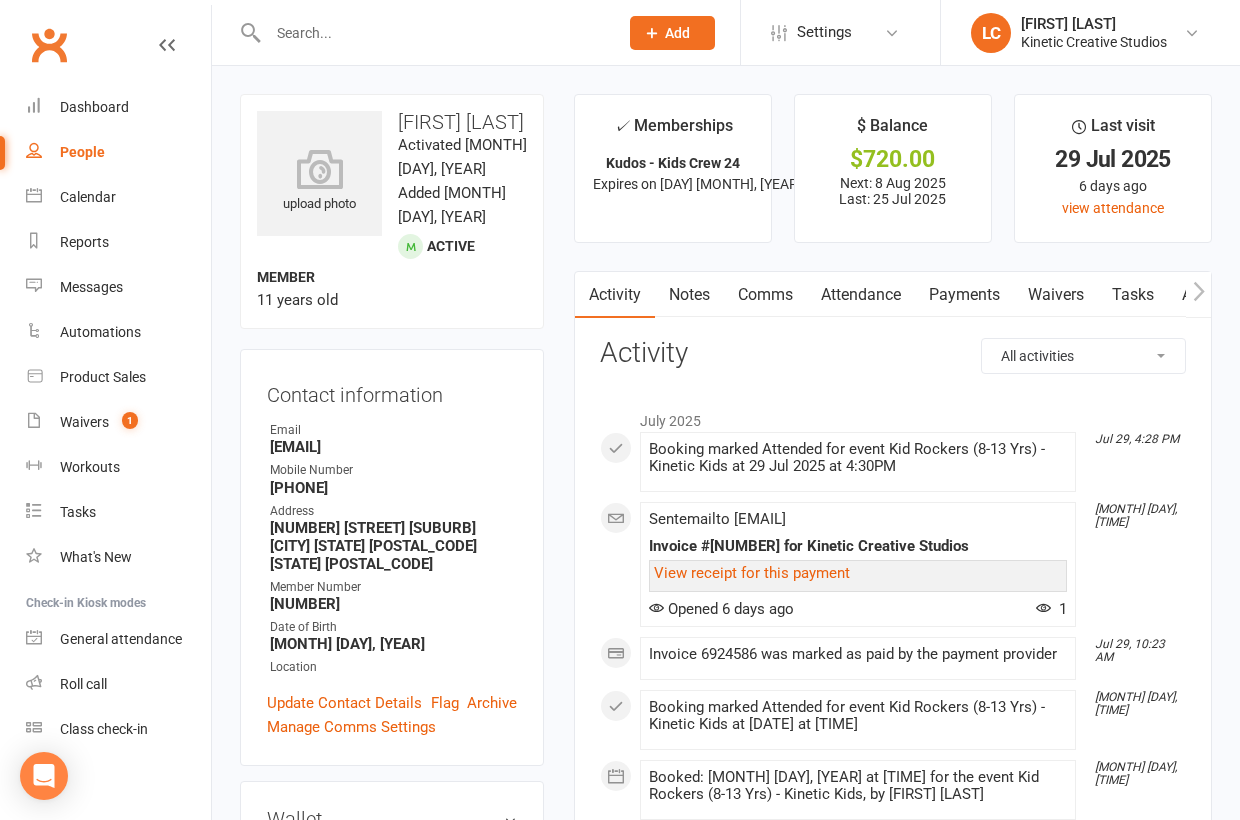 click at bounding box center (433, 33) 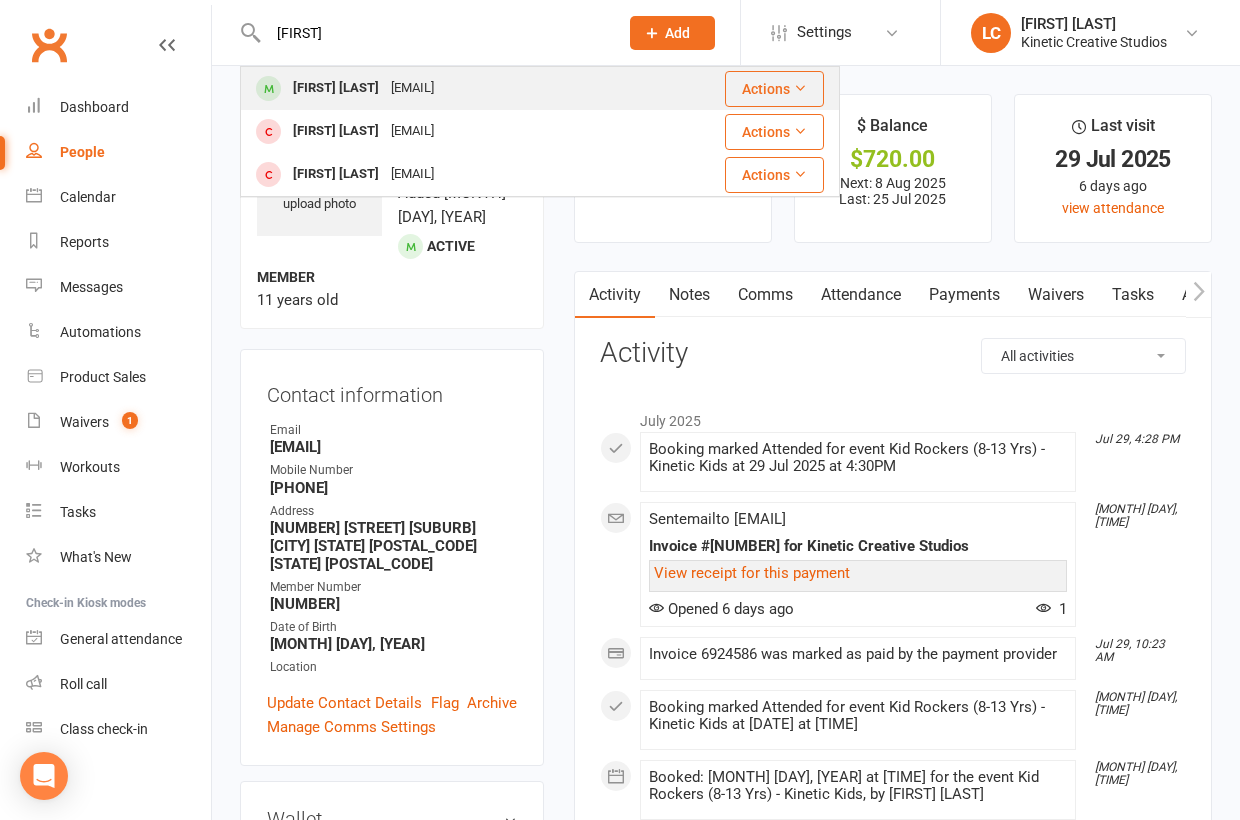 type on "[FIRST]" 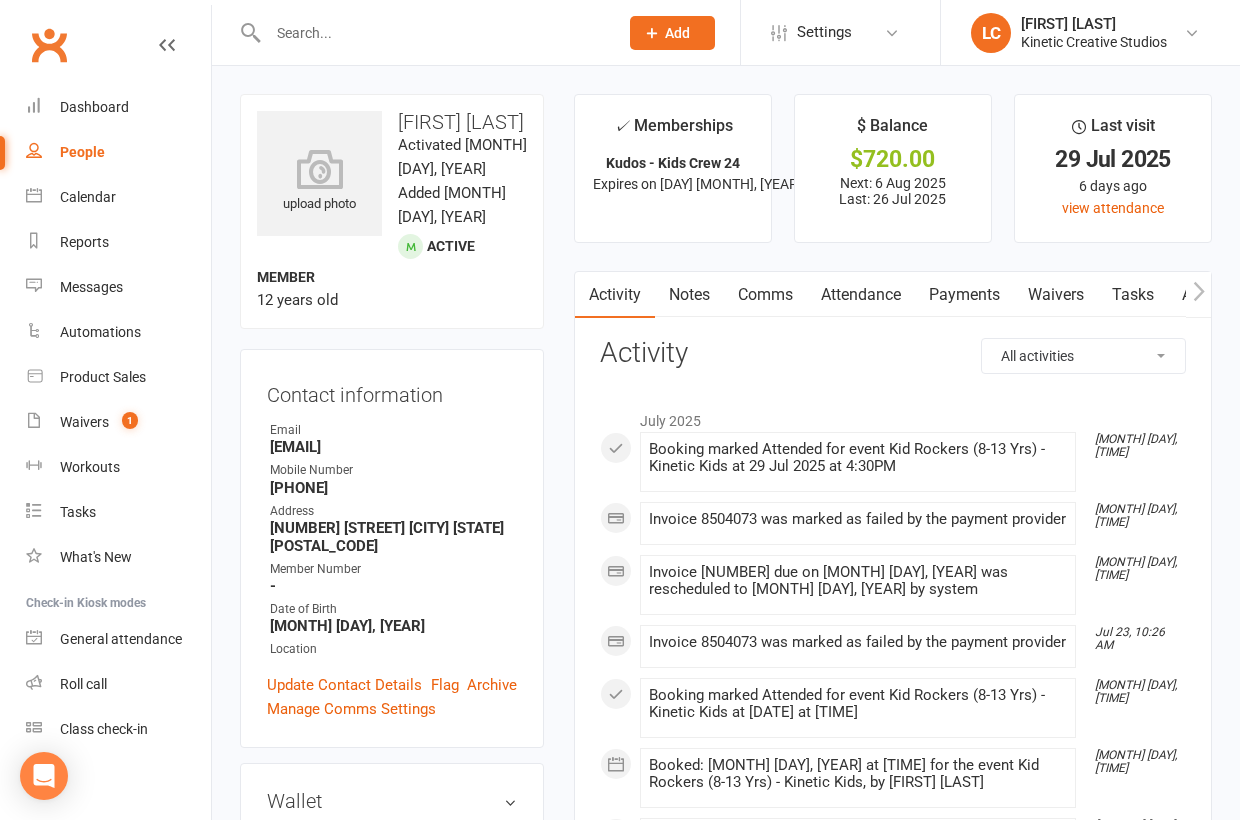 click at bounding box center (433, 33) 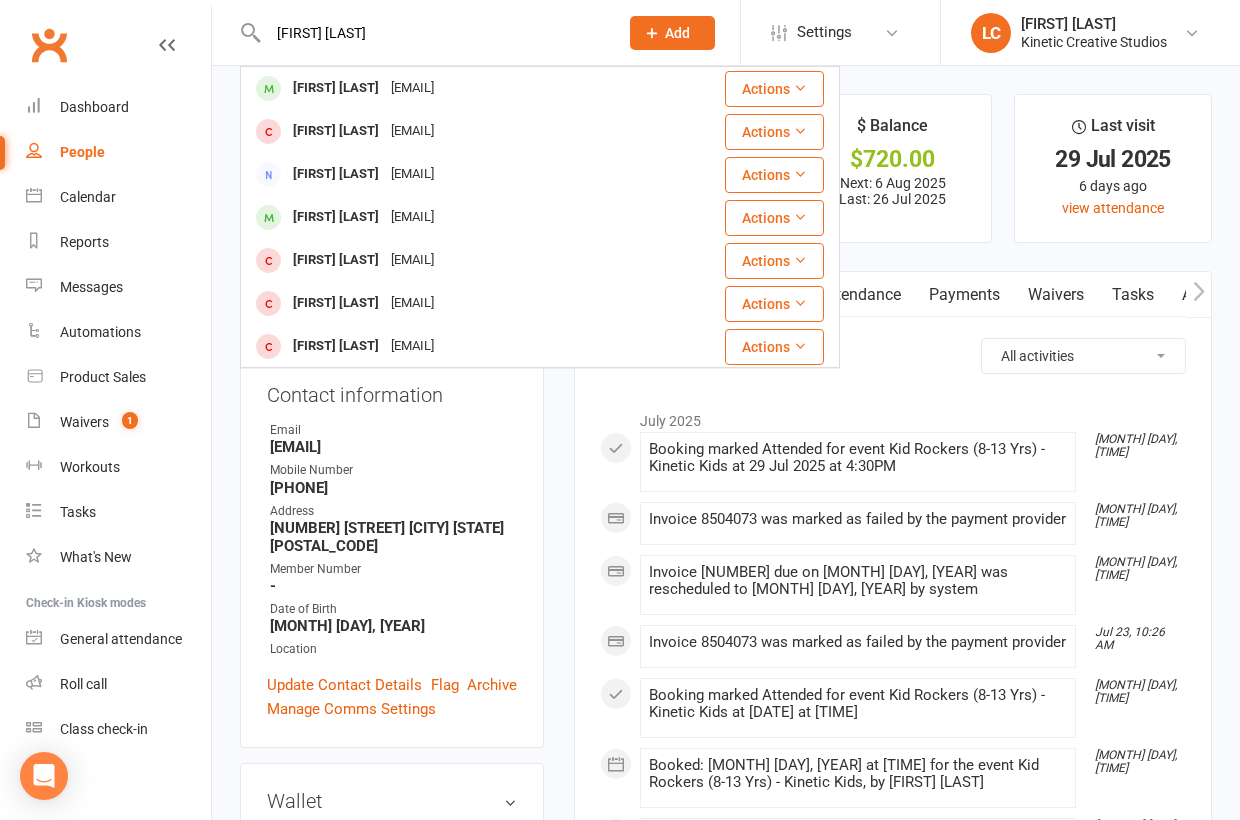 type on "[FIRST] [LAST]" 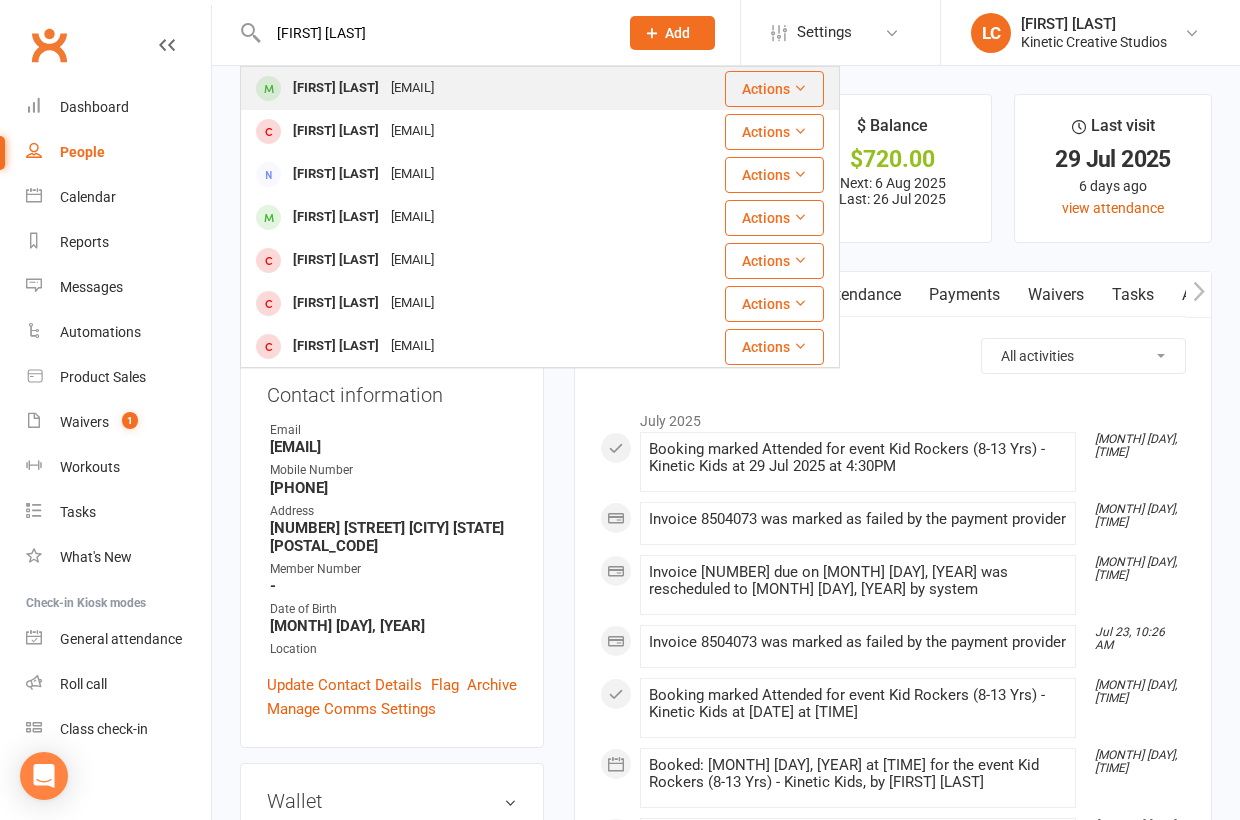 drag, startPoint x: 322, startPoint y: 66, endPoint x: 347, endPoint y: 92, distance: 36.069378 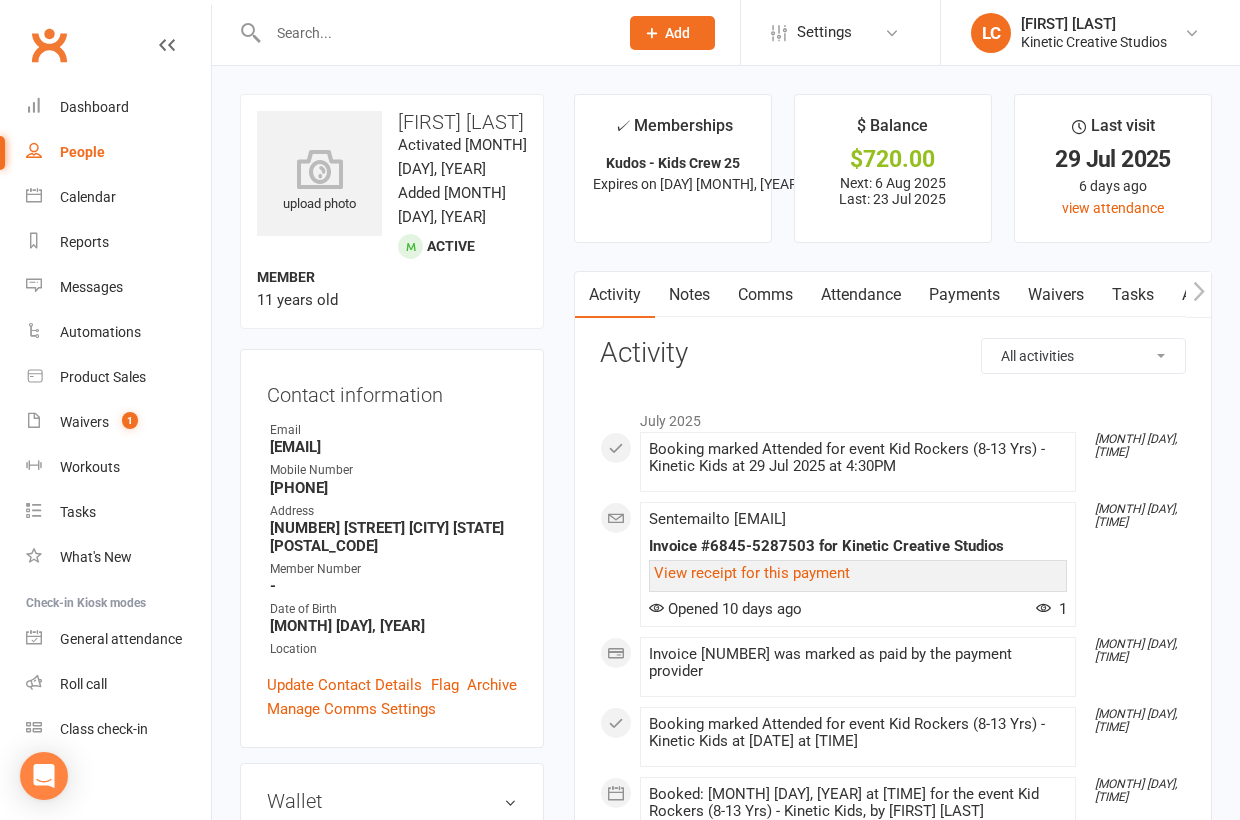 click at bounding box center [433, 33] 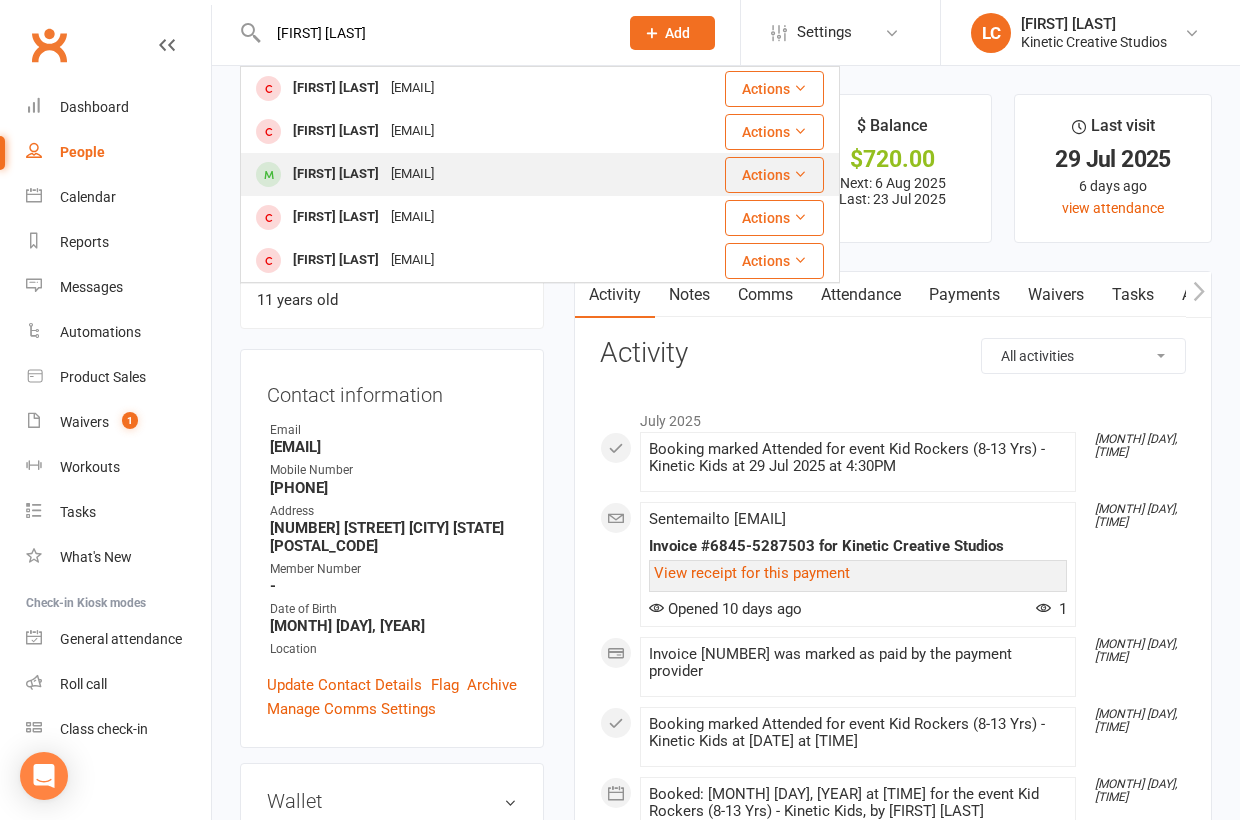type on "[FIRST] [LAST]" 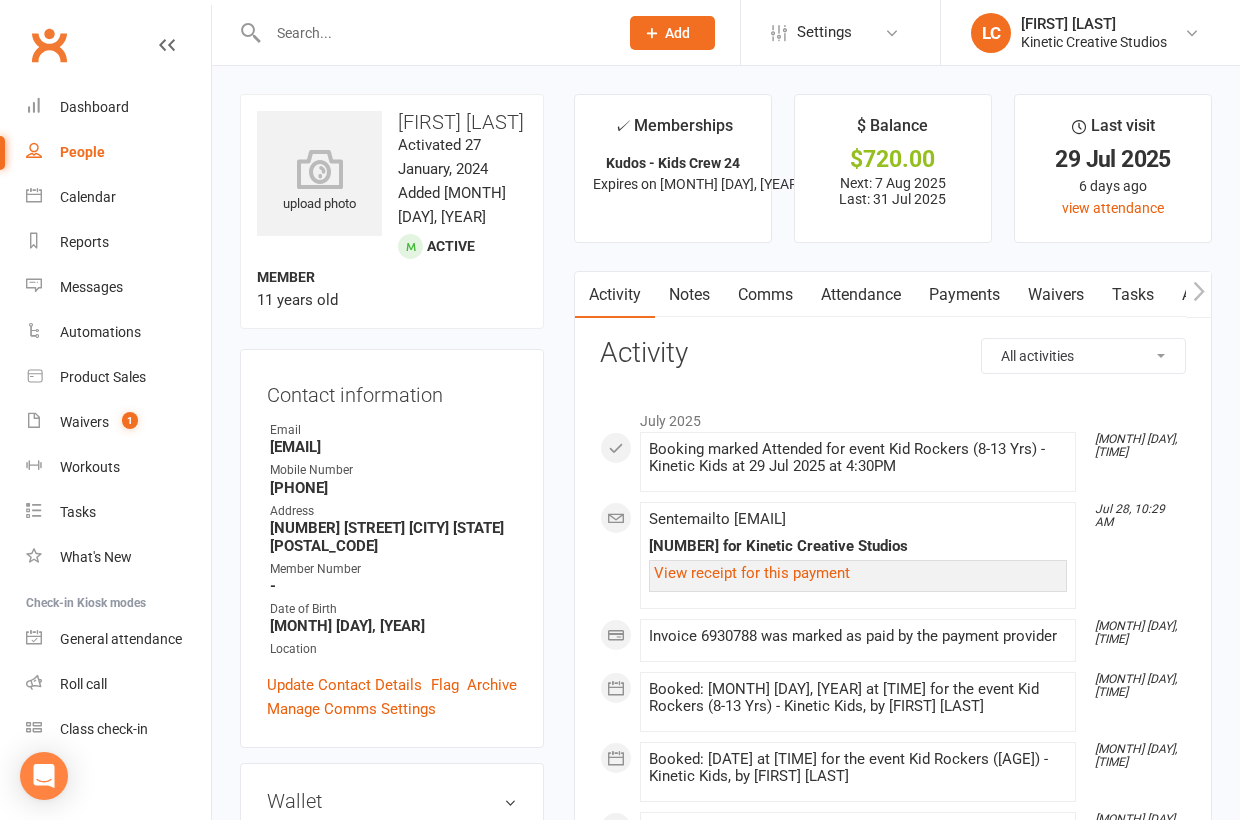 click at bounding box center (433, 33) 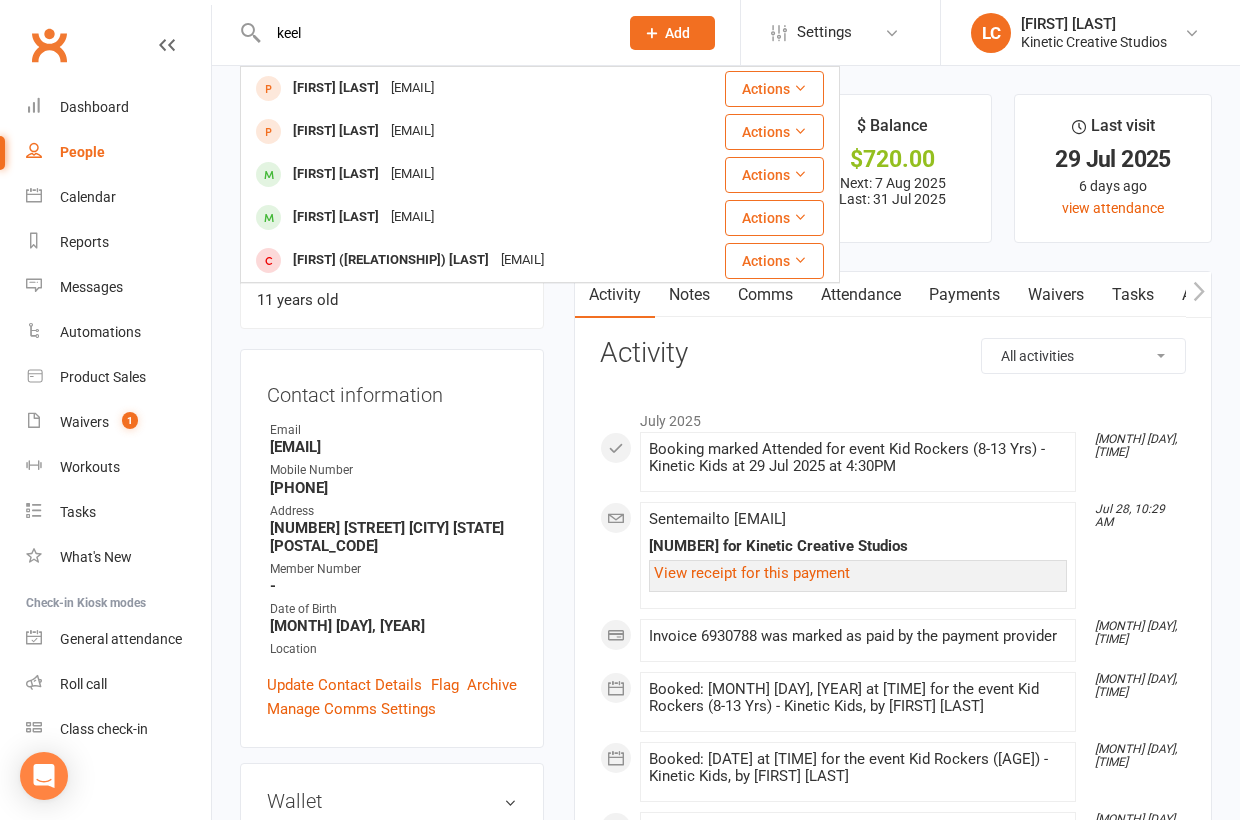type on "keel" 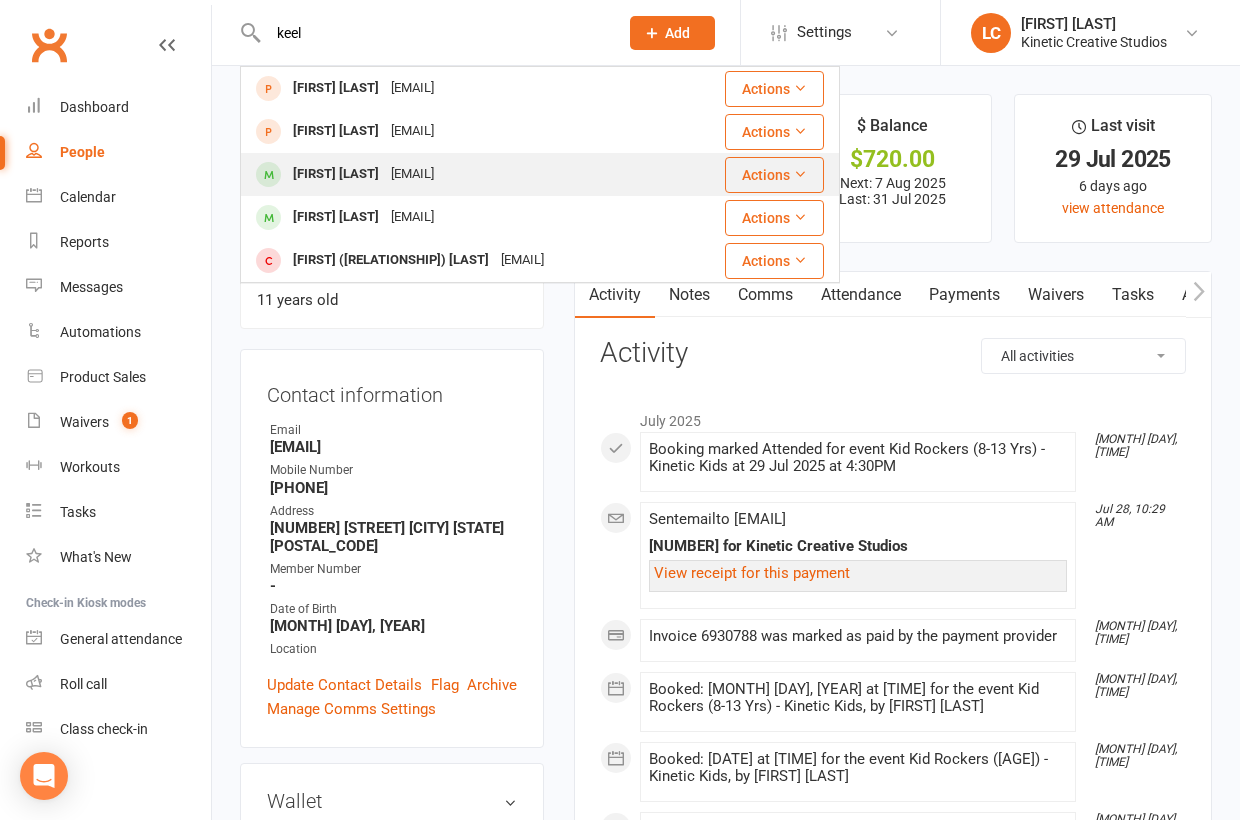 drag, startPoint x: 304, startPoint y: 65, endPoint x: 361, endPoint y: 178, distance: 126.56224 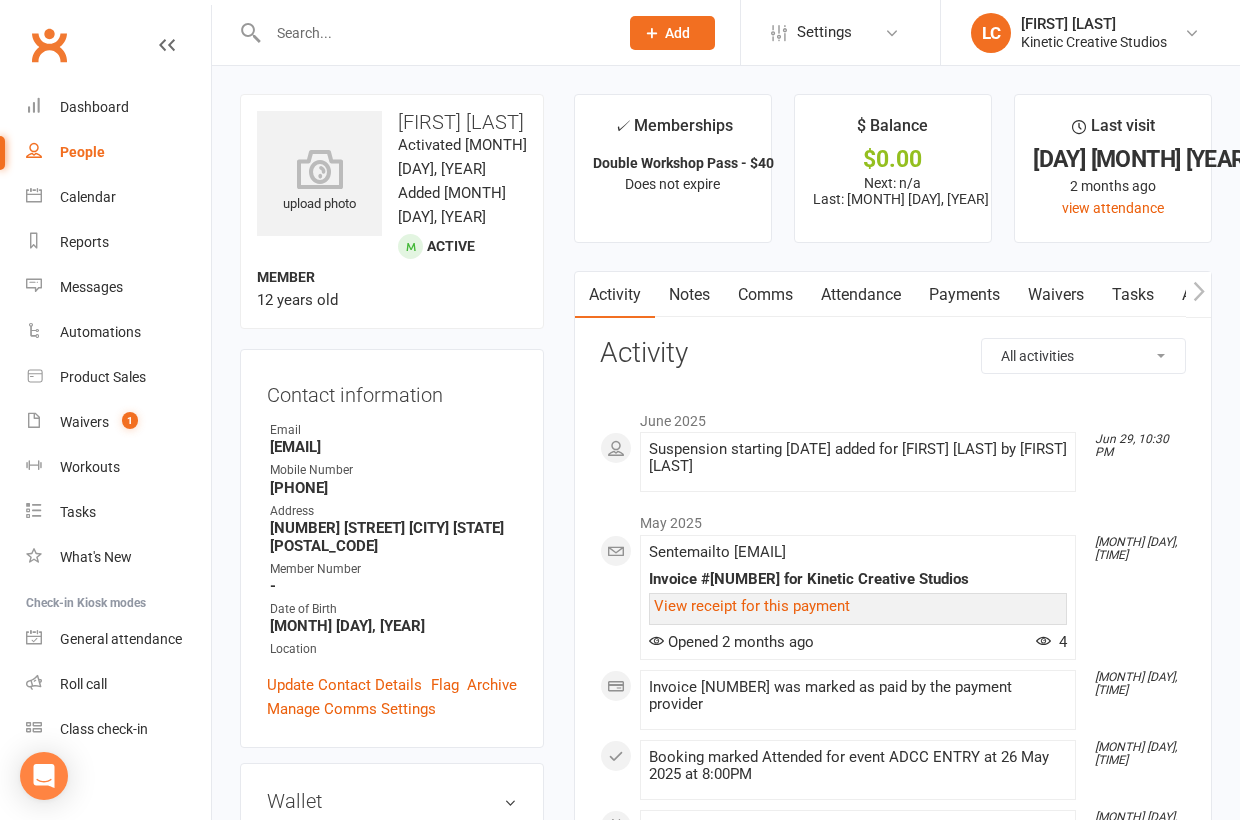 click at bounding box center [433, 33] 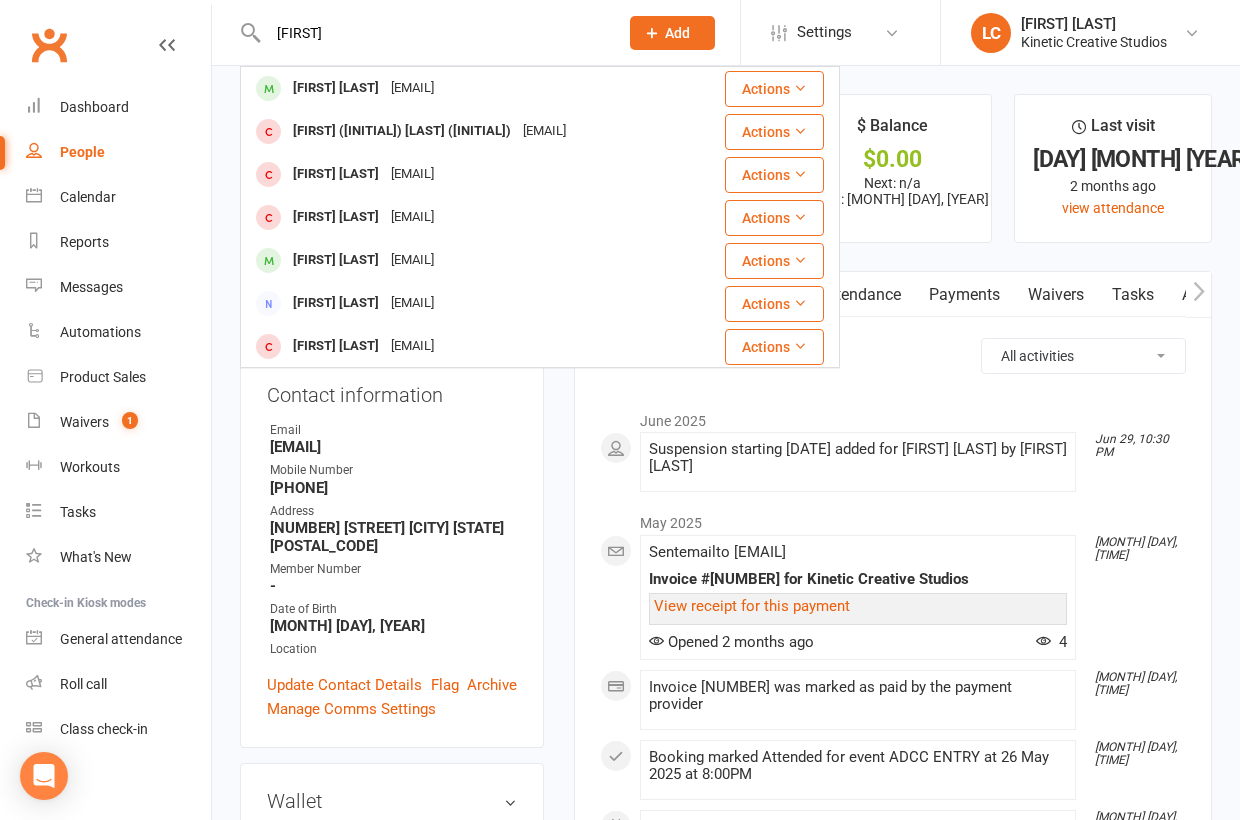 type on "[FIRST]" 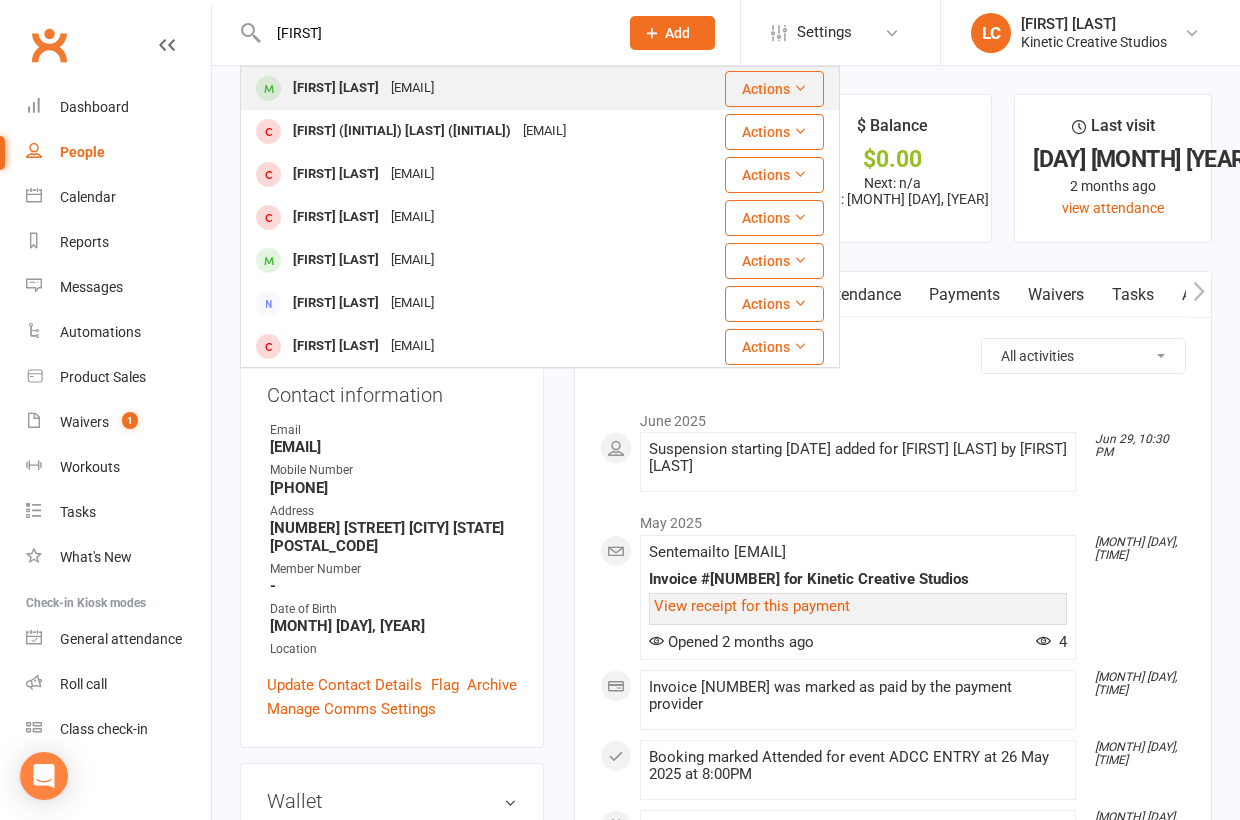 drag, startPoint x: 320, startPoint y: 65, endPoint x: 369, endPoint y: 102, distance: 61.400326 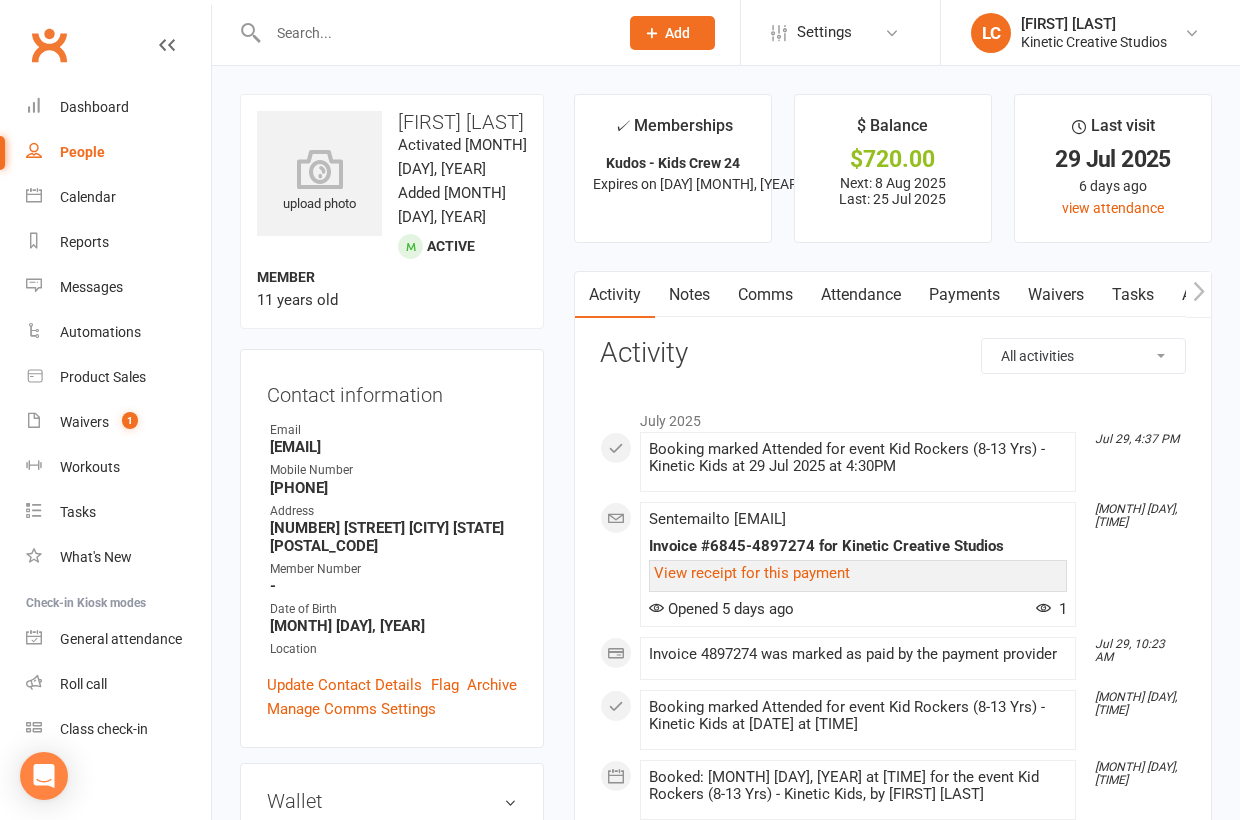 click at bounding box center (433, 33) 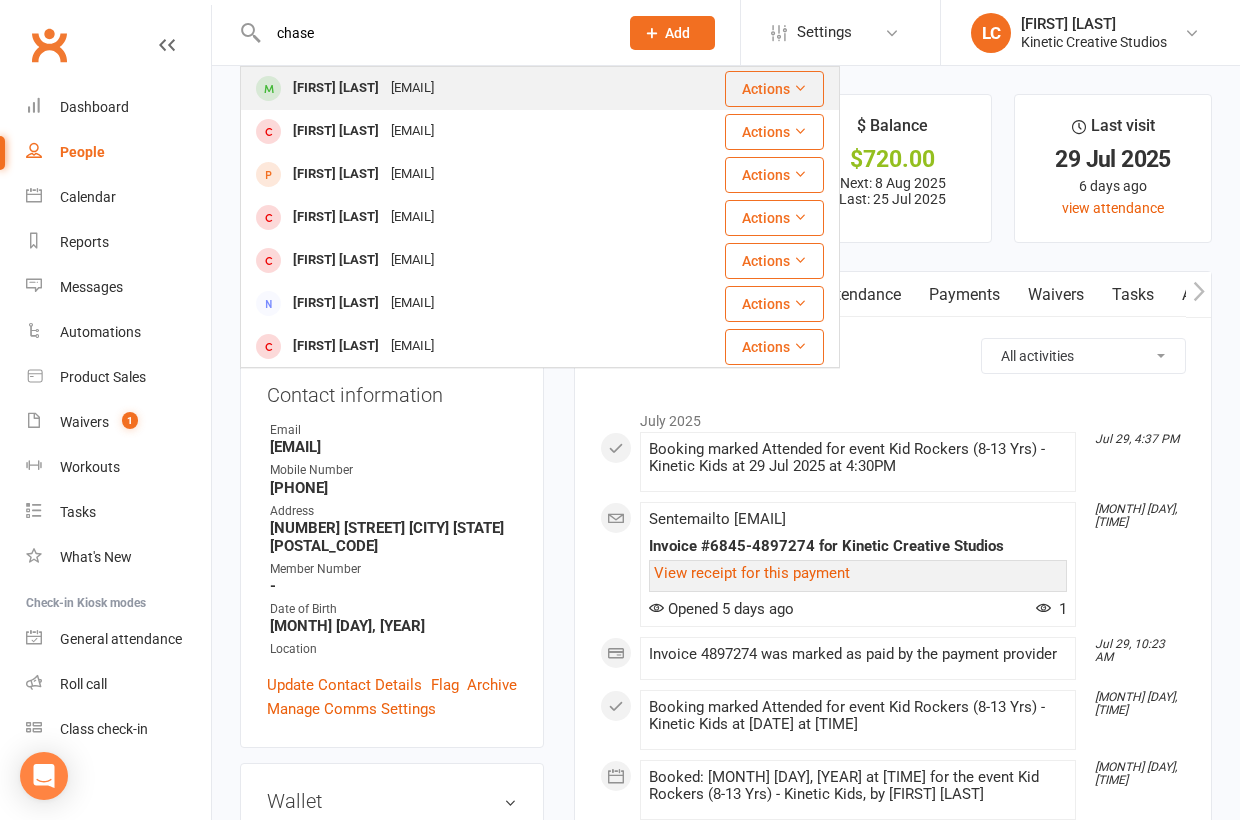 type on "chase" 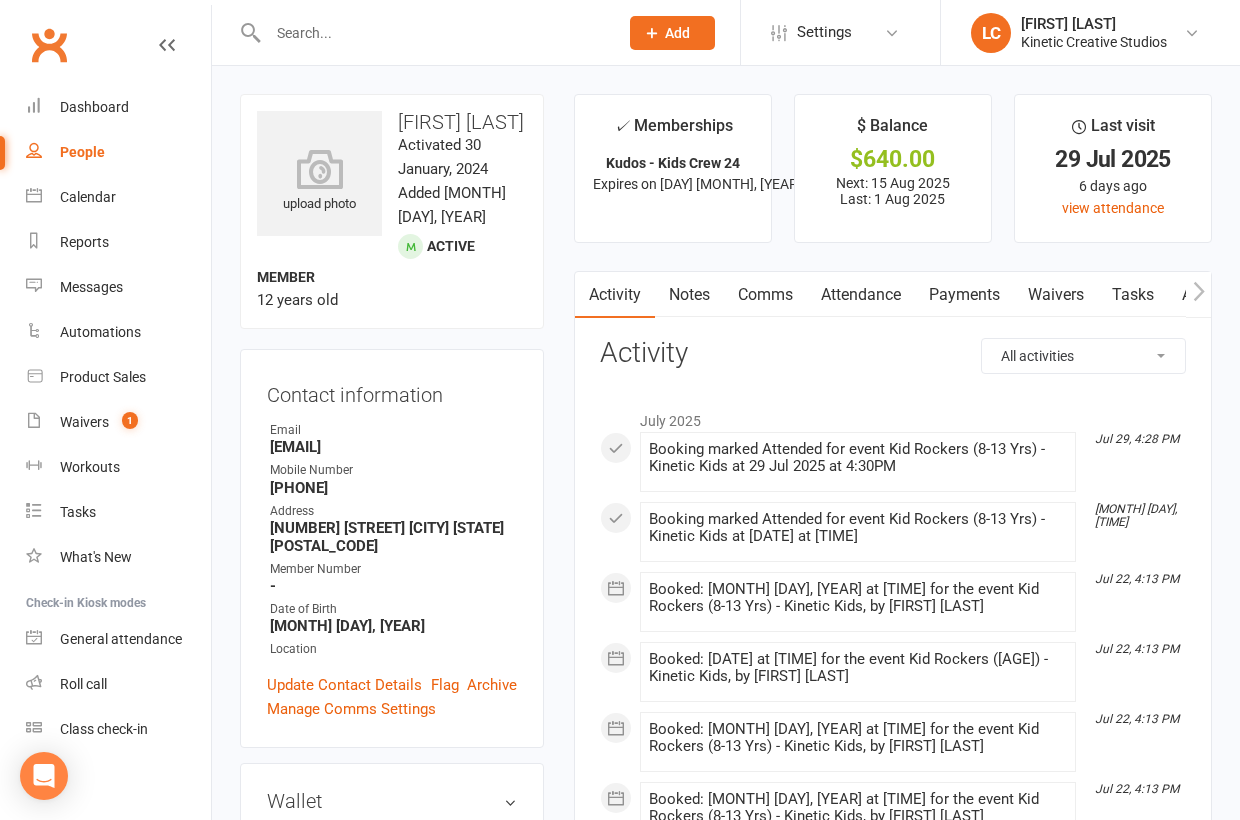 click at bounding box center (422, 32) 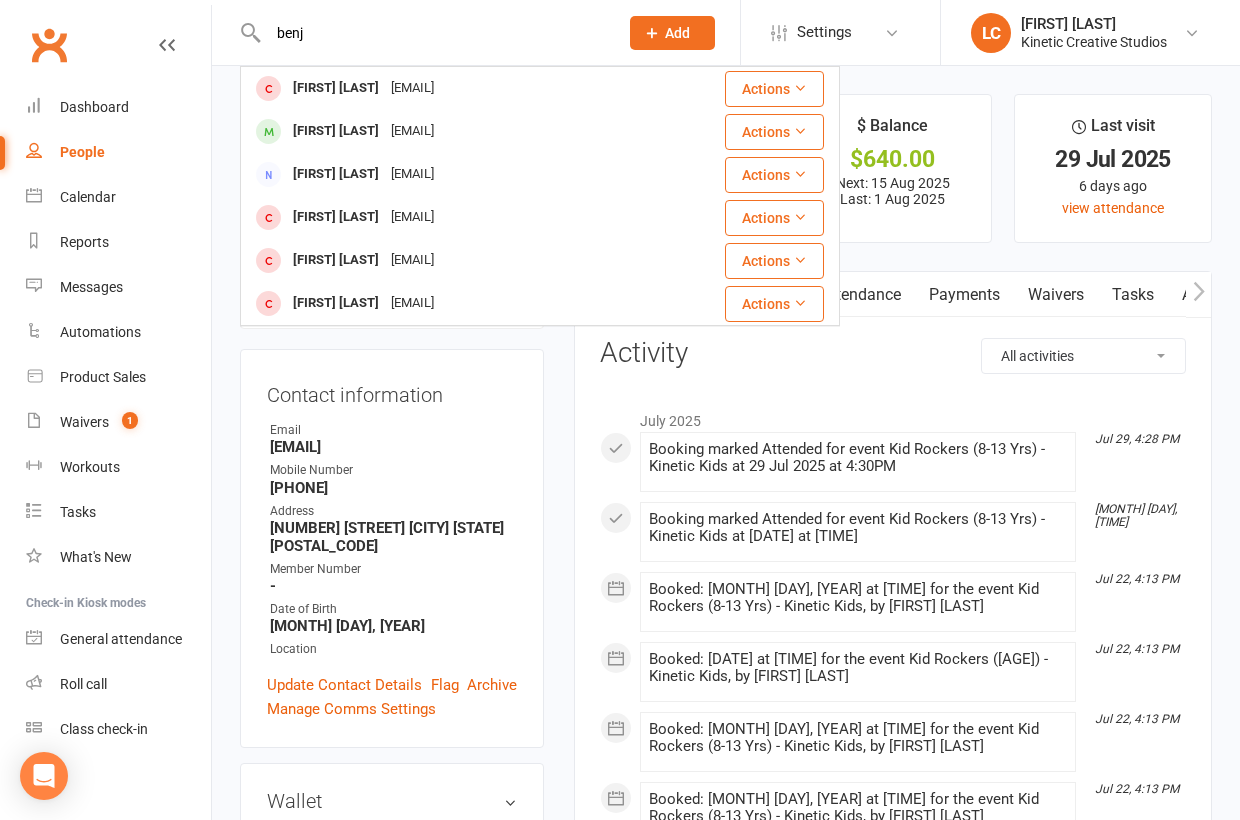 type on "ben" 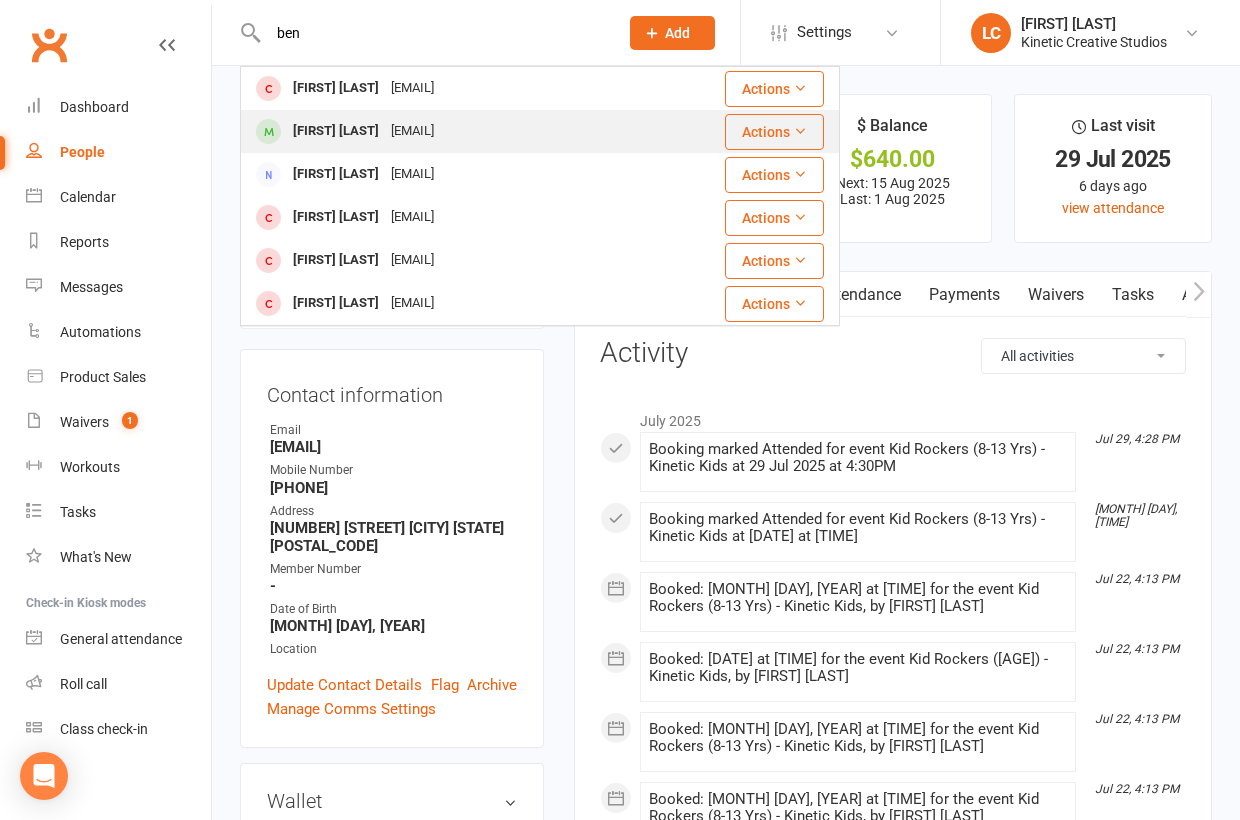 drag, startPoint x: 328, startPoint y: 61, endPoint x: 373, endPoint y: 129, distance: 81.5414 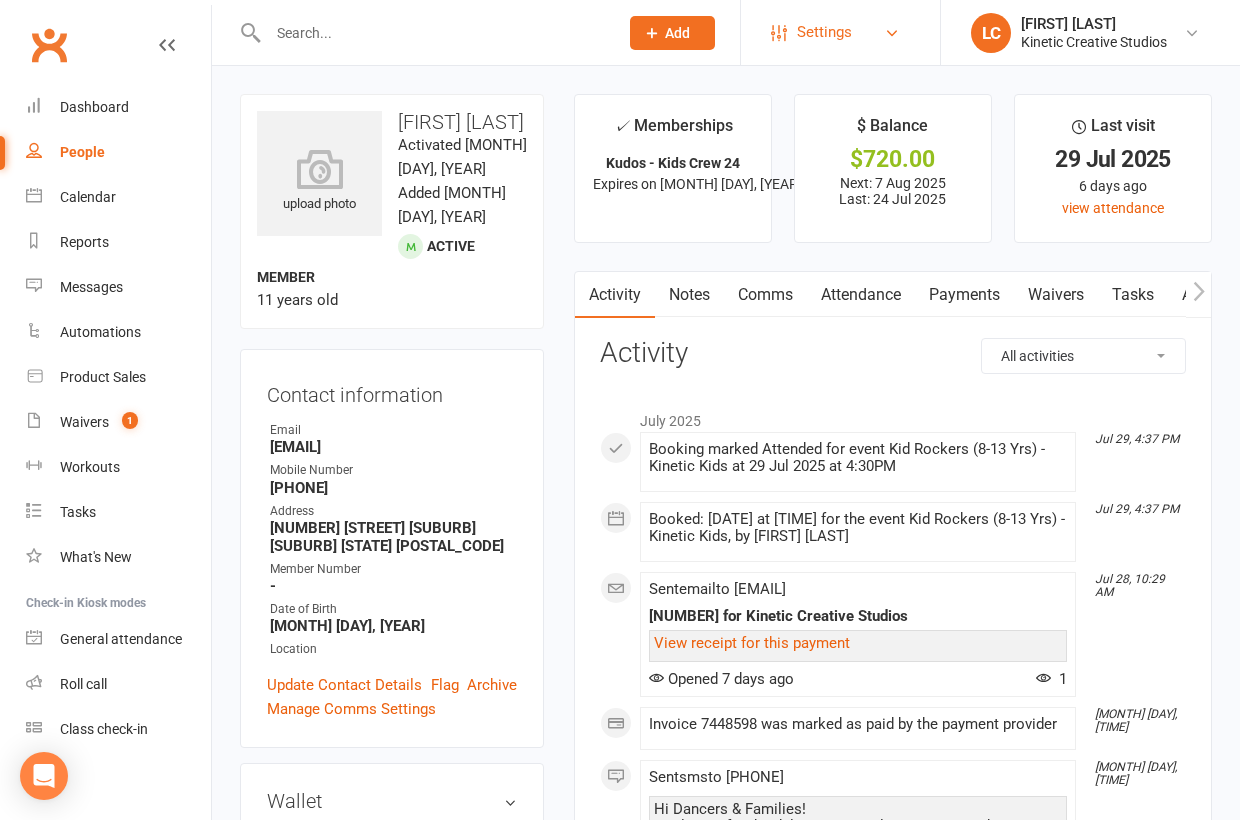 click on "Settings" at bounding box center [824, 32] 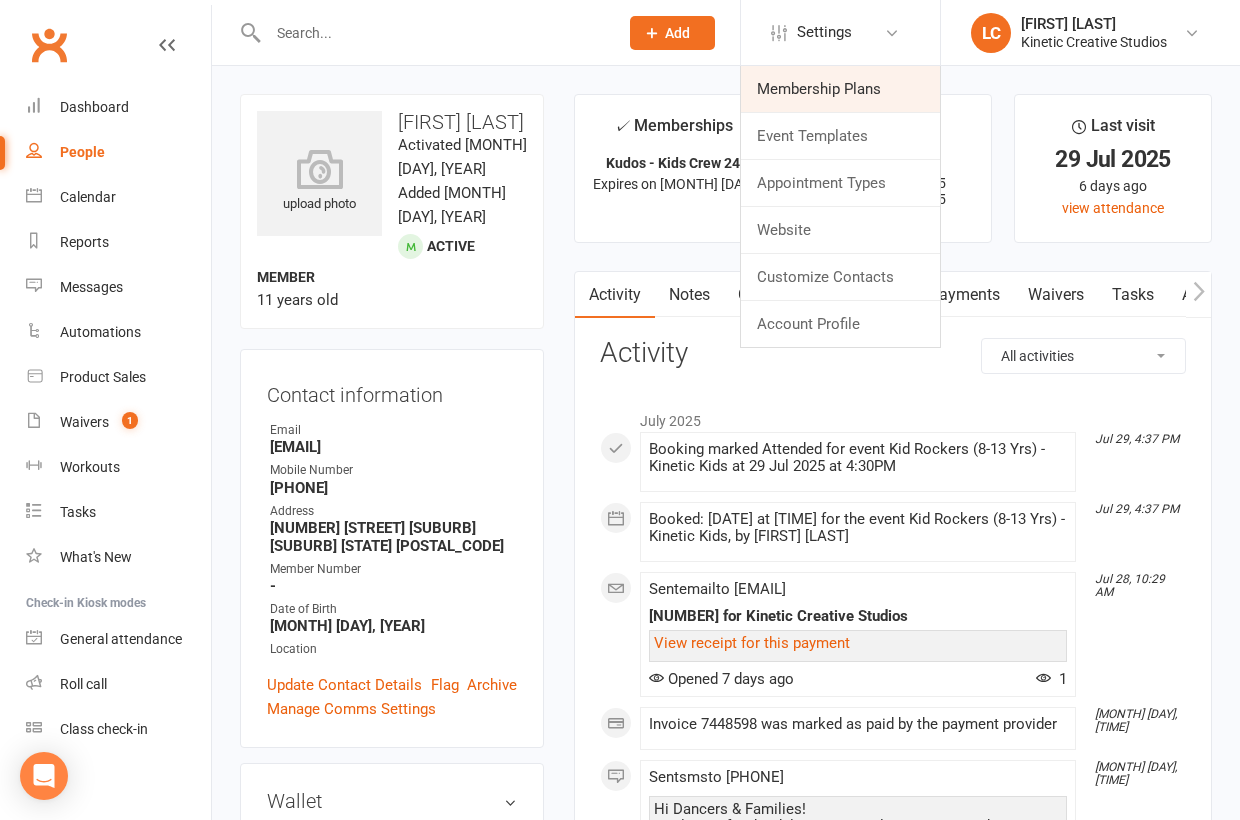 click on "Membership Plans" at bounding box center (840, 89) 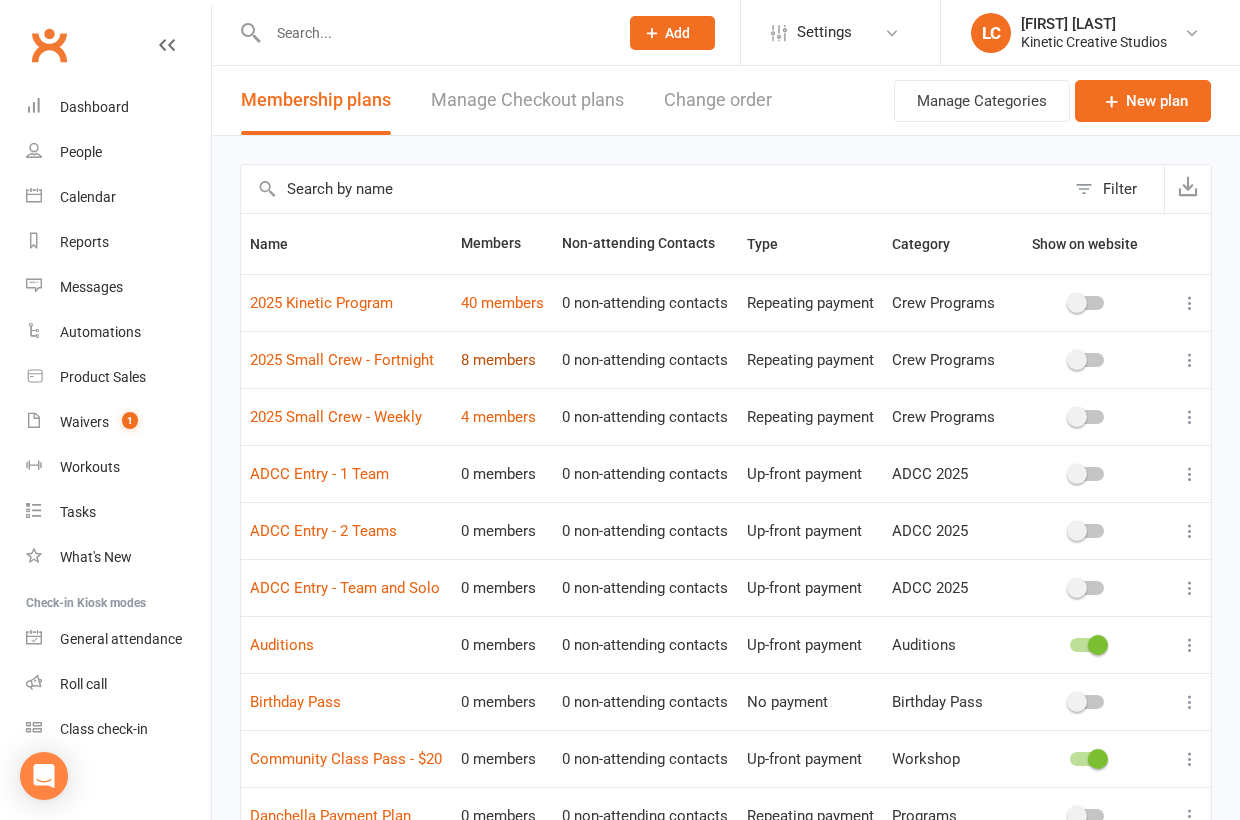 click on "8 members" at bounding box center [498, 360] 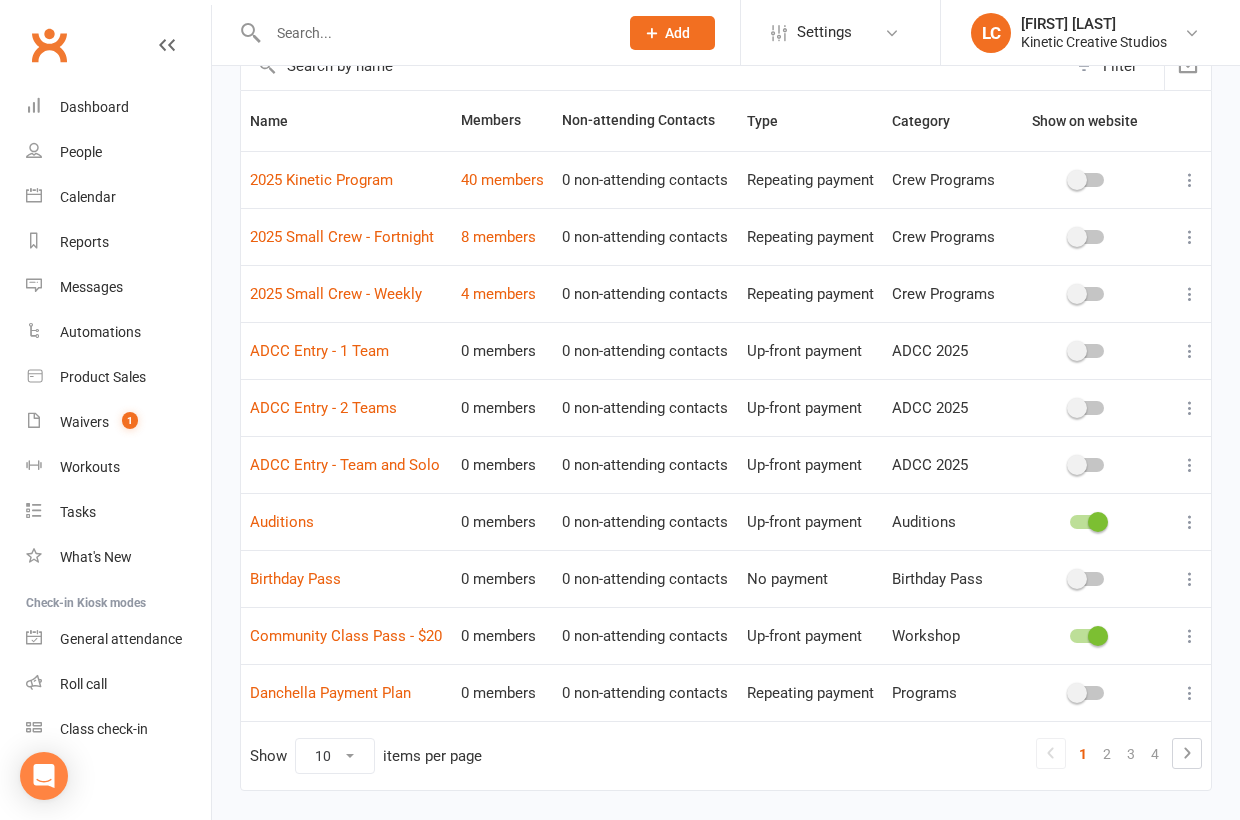 scroll, scrollTop: 140, scrollLeft: 0, axis: vertical 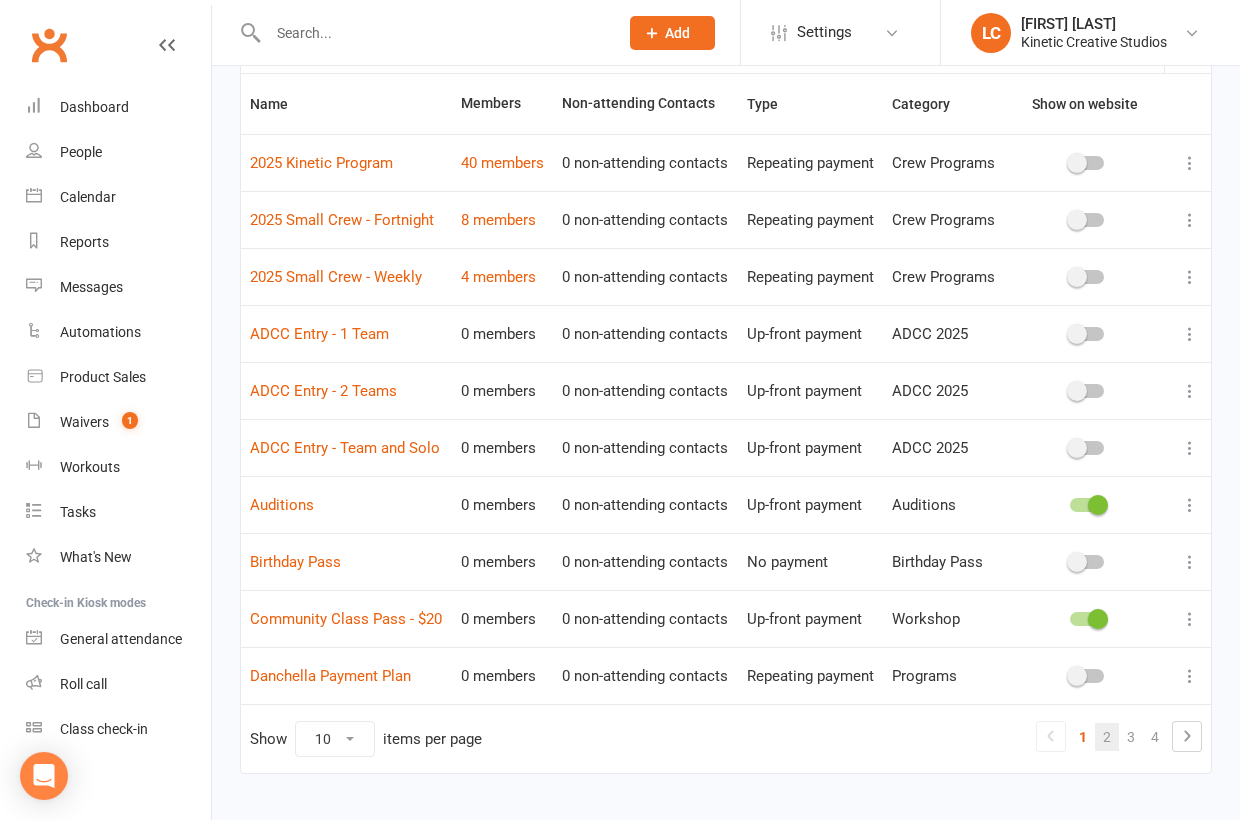click on "2" at bounding box center [1107, 737] 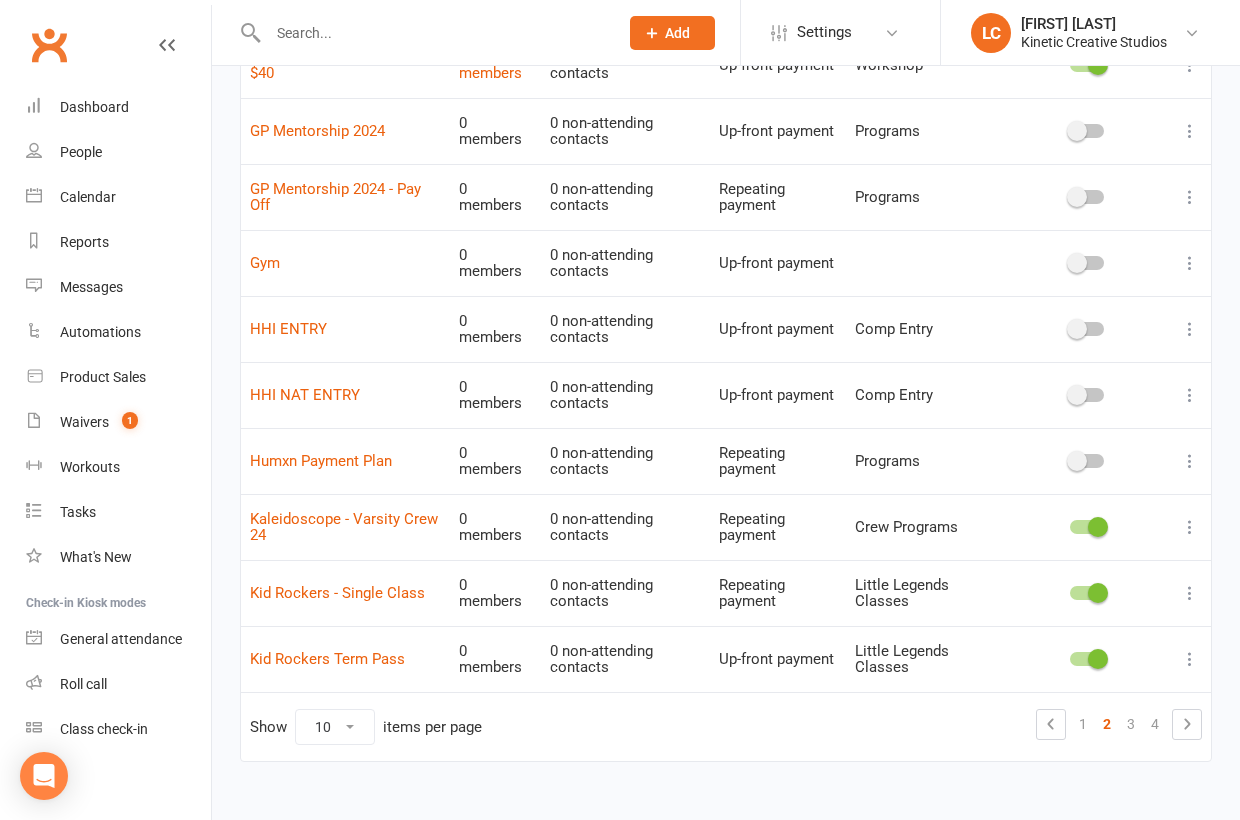 scroll, scrollTop: 272, scrollLeft: 0, axis: vertical 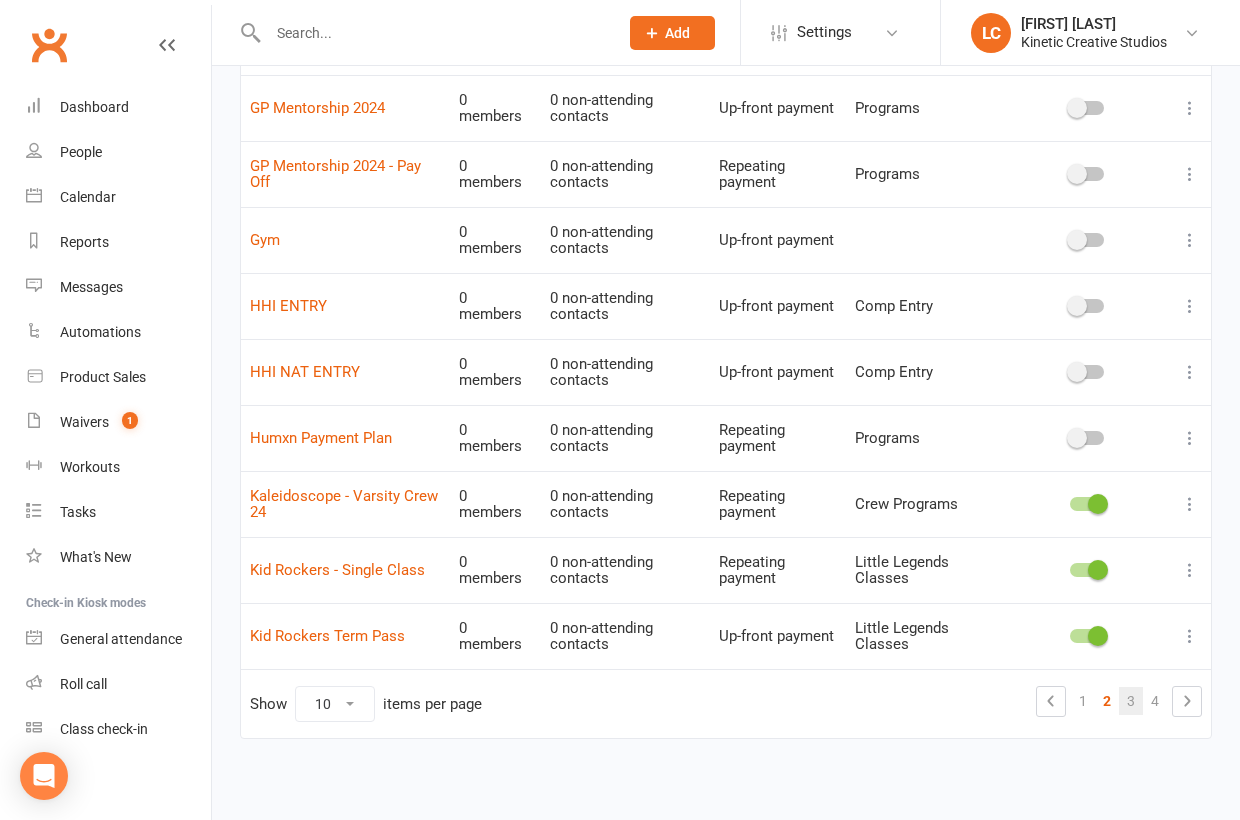 click on "3" at bounding box center [1131, 701] 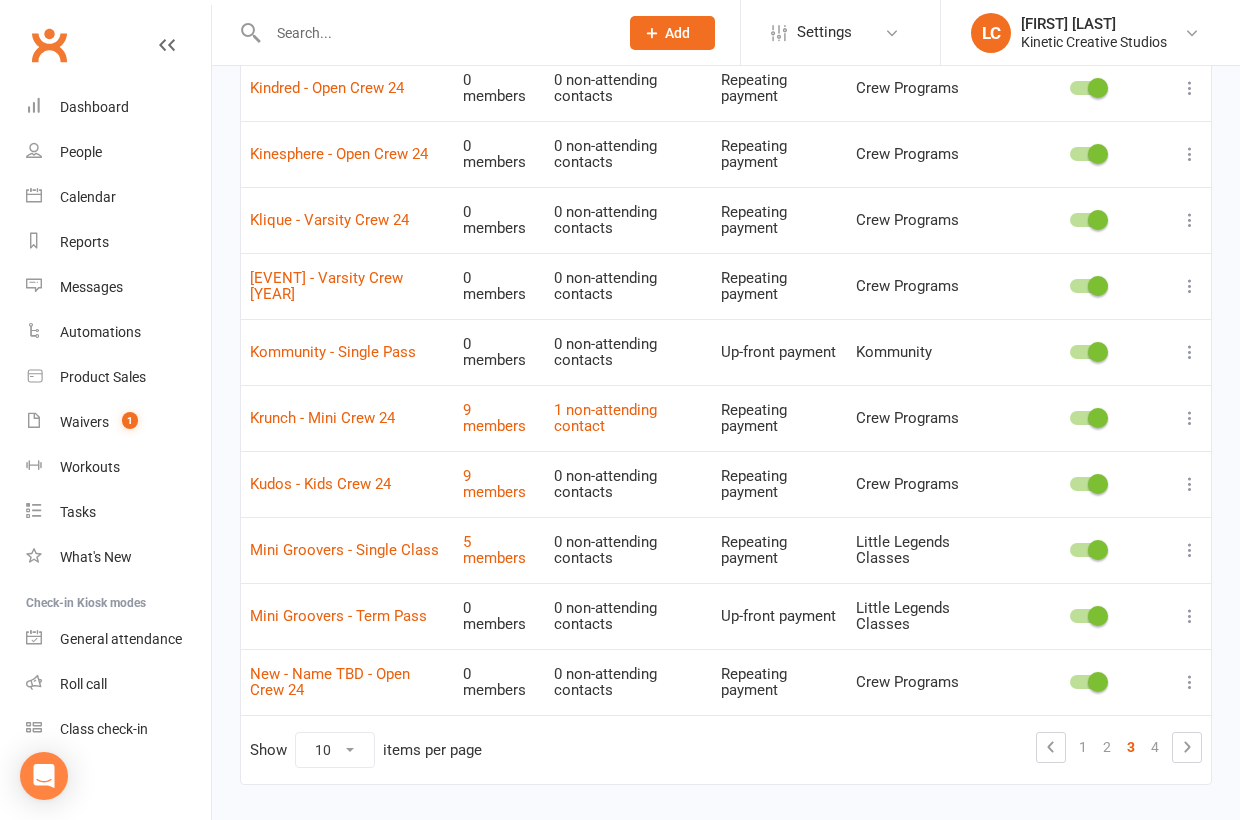 scroll, scrollTop: 238, scrollLeft: 0, axis: vertical 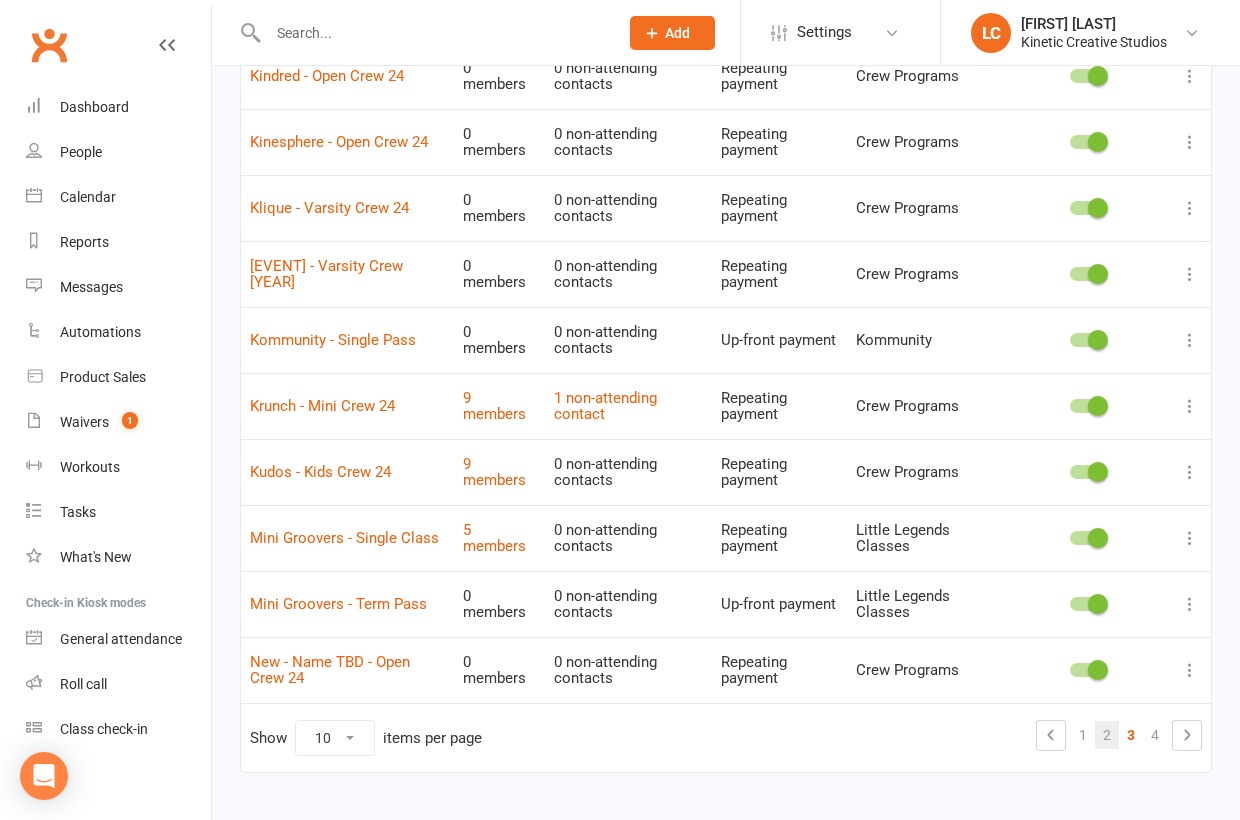 click on "2" at bounding box center (1107, 735) 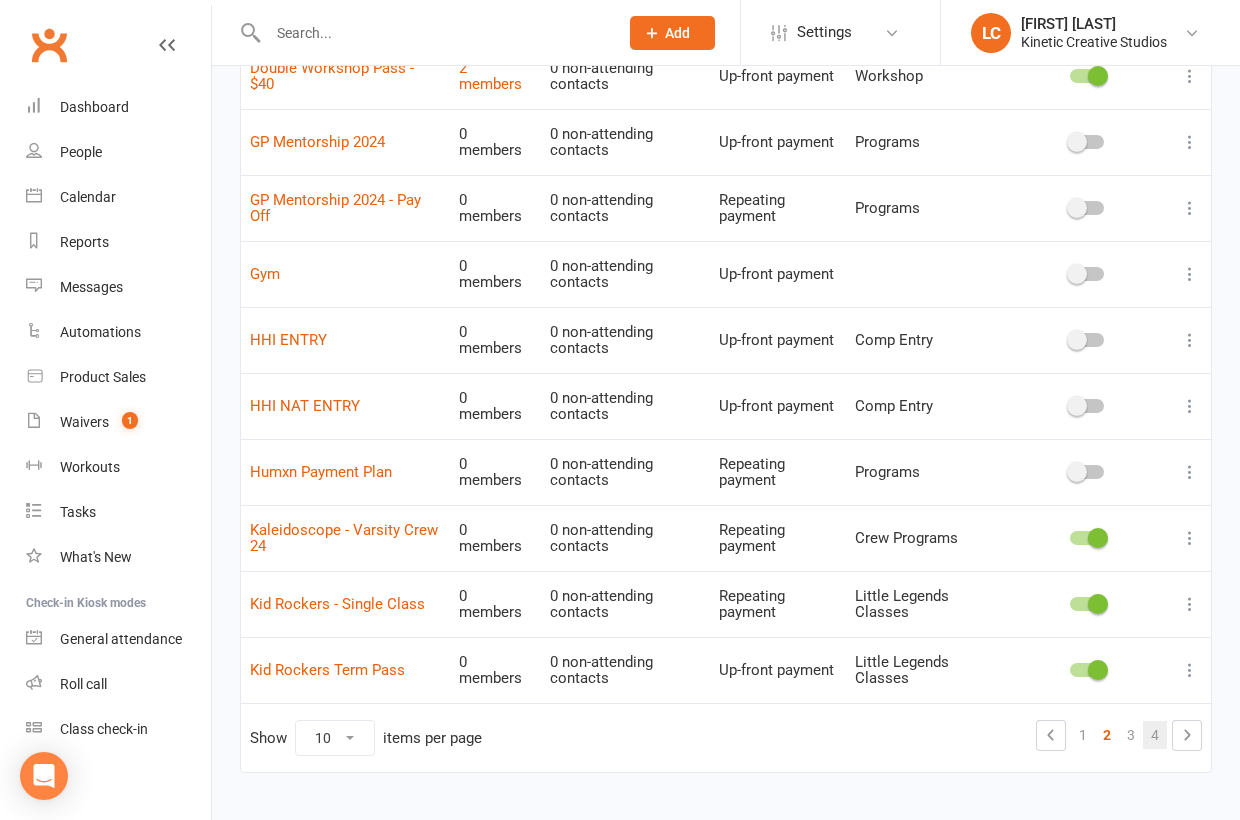 click on "4" at bounding box center [1155, 735] 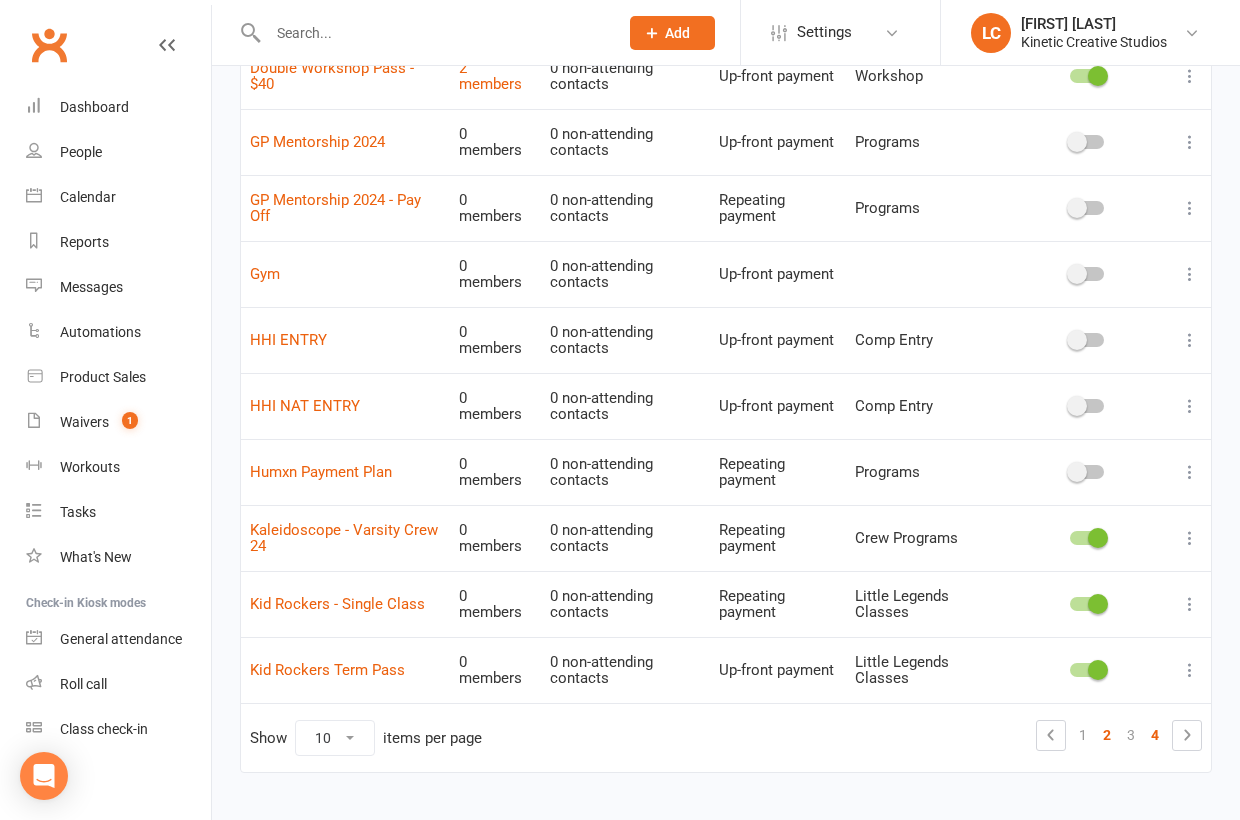 scroll, scrollTop: 0, scrollLeft: 0, axis: both 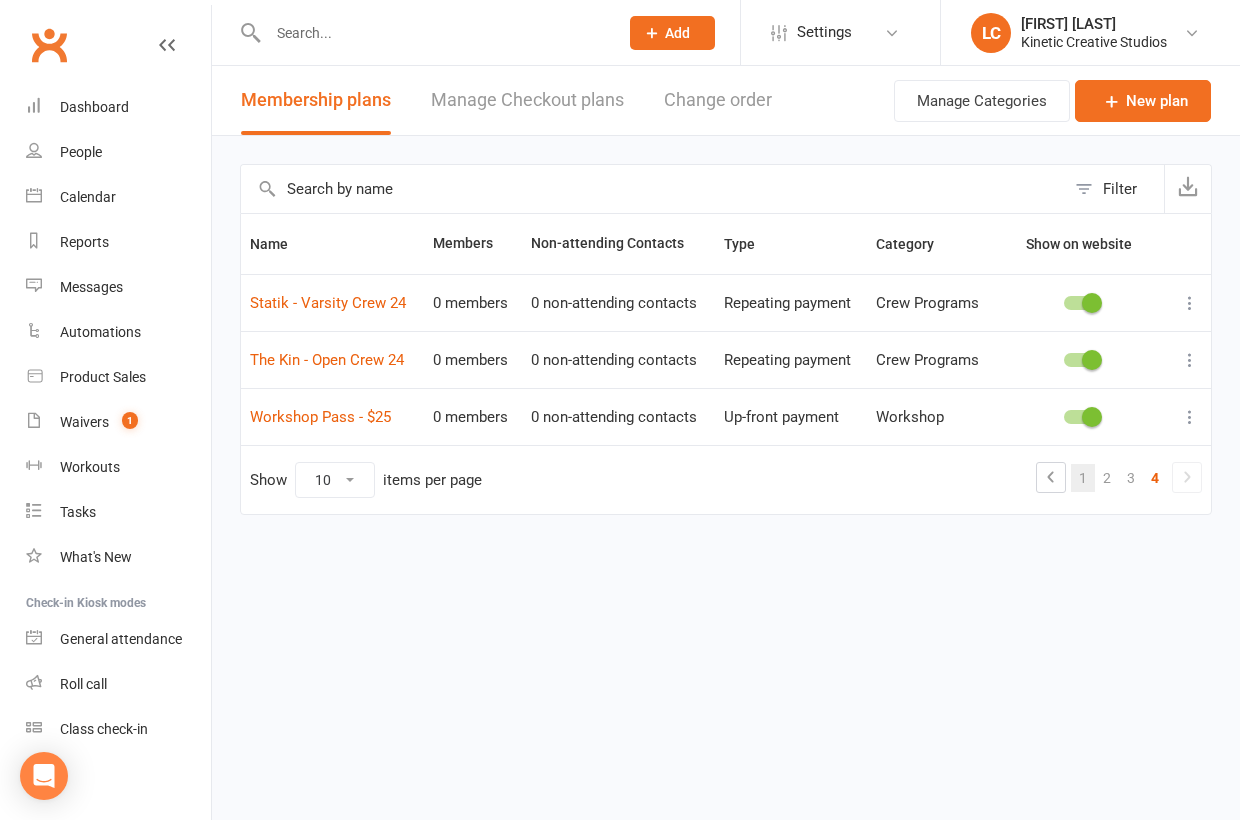 click on "1" at bounding box center [1083, 478] 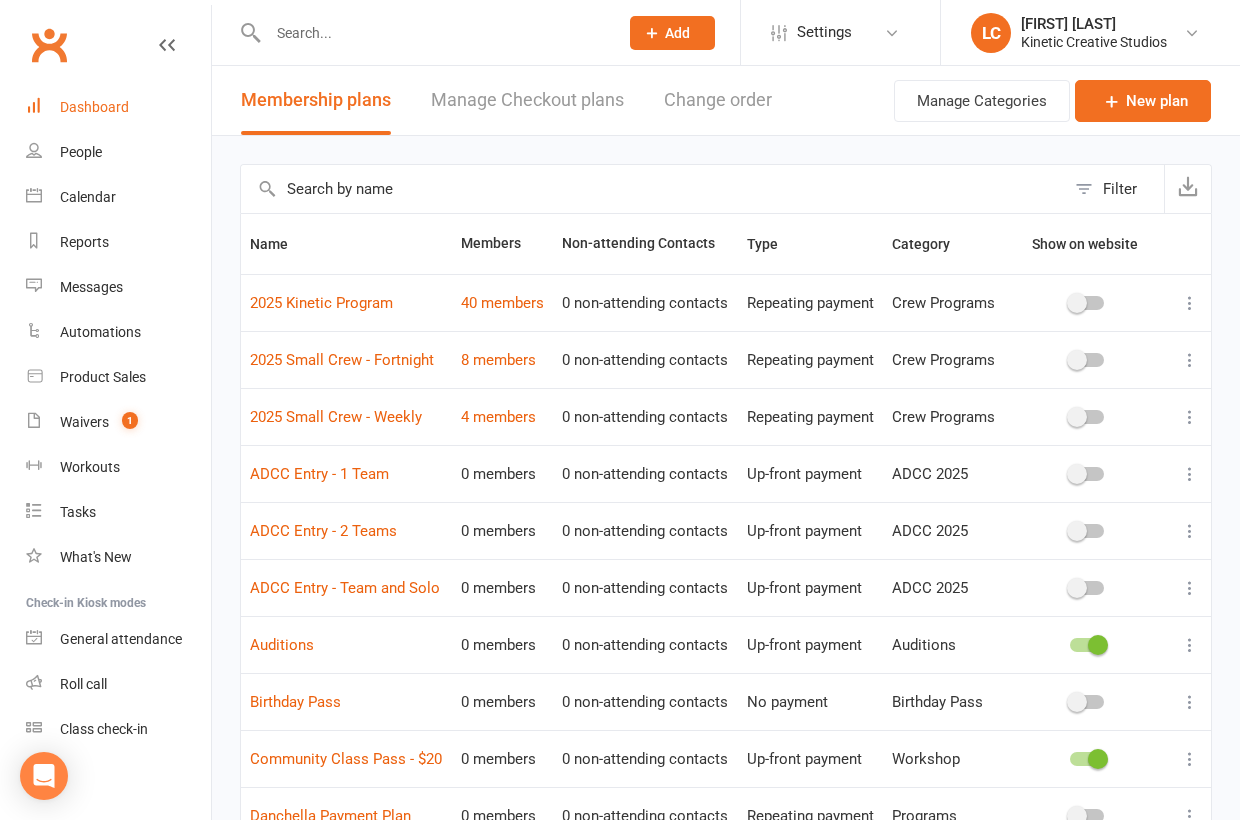 click on "Dashboard" at bounding box center (94, 107) 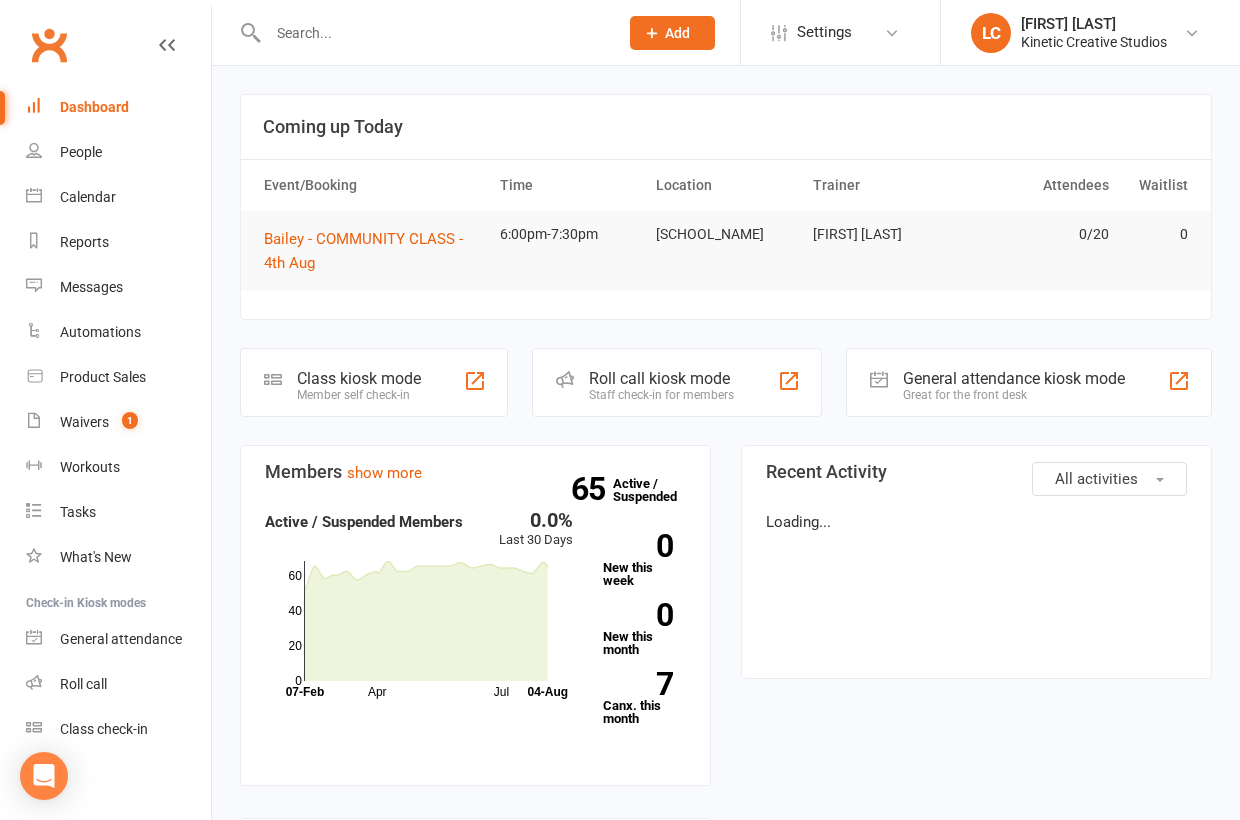 click at bounding box center [433, 33] 